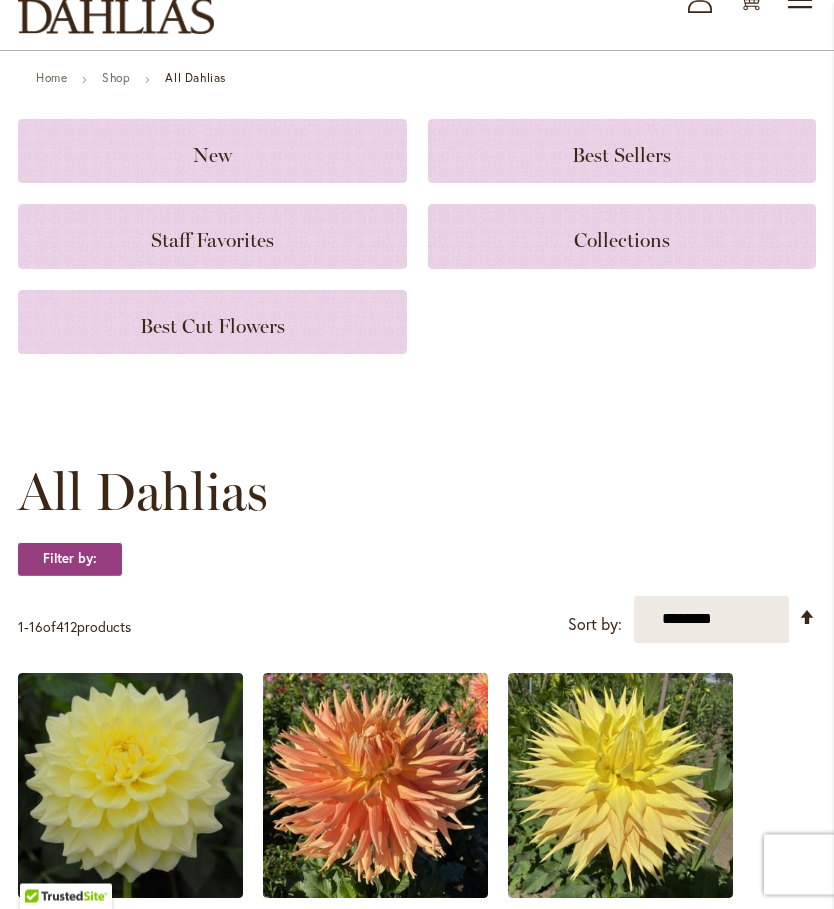 scroll, scrollTop: 121, scrollLeft: 0, axis: vertical 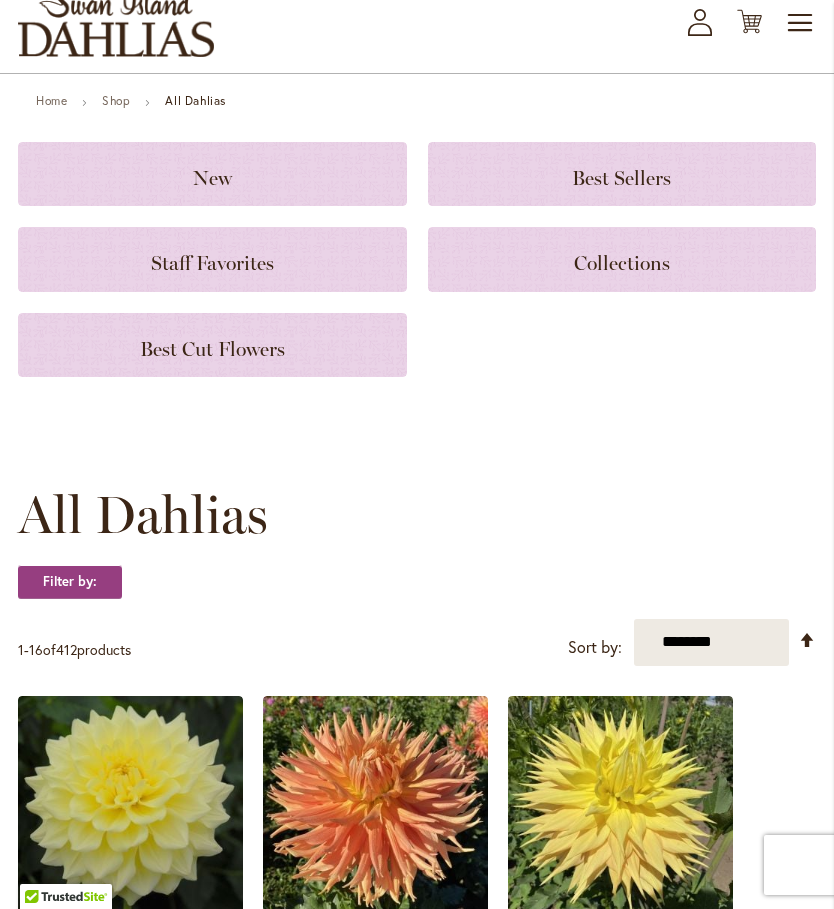 click on "Collections" 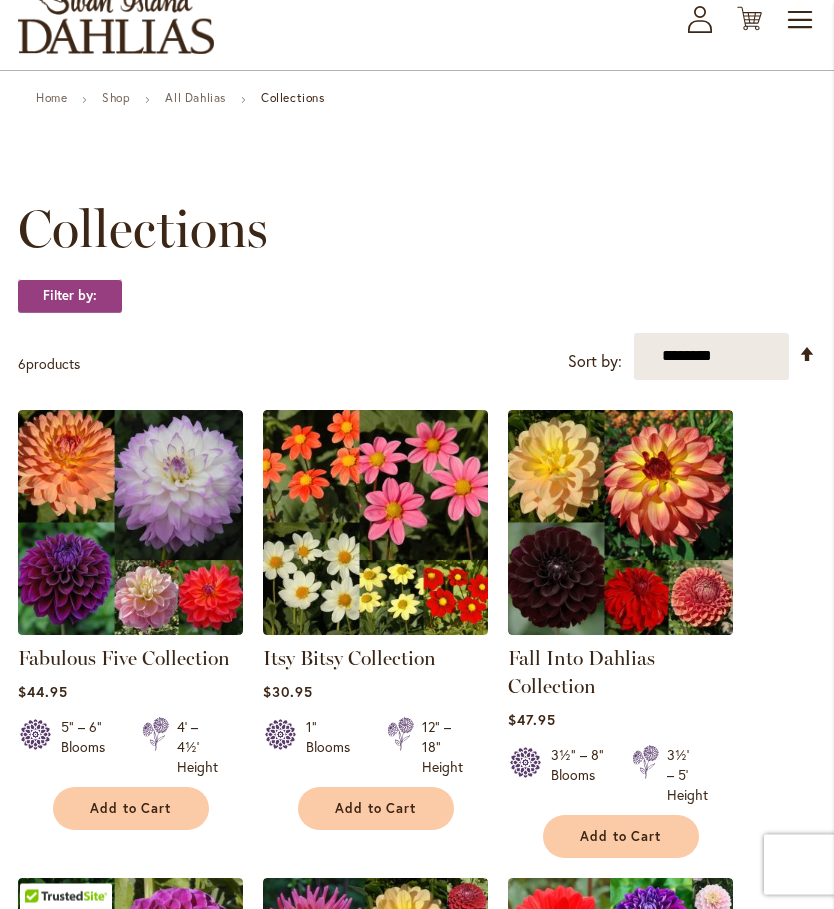 scroll, scrollTop: 0, scrollLeft: 0, axis: both 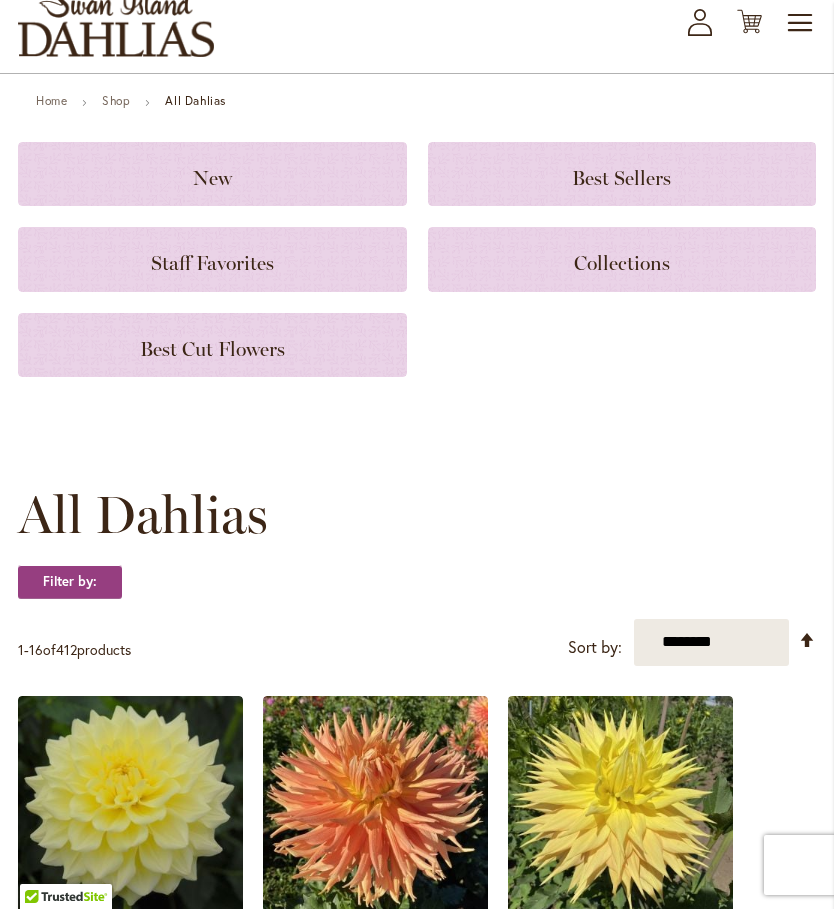 click on "Best Cut Flowers" 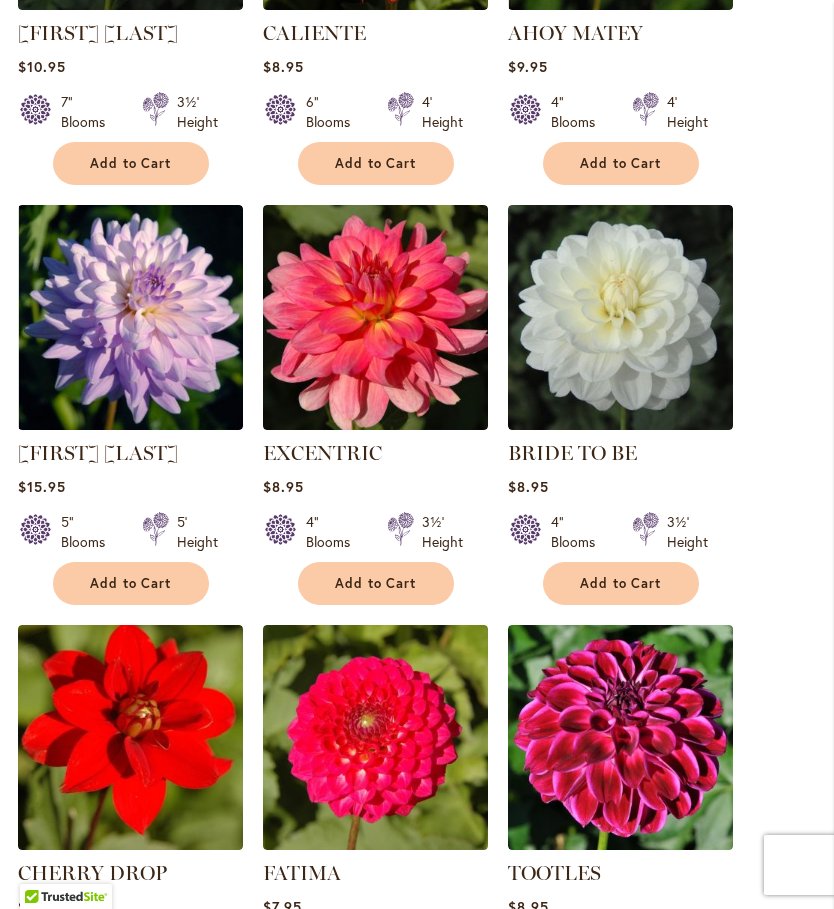 scroll, scrollTop: 1168, scrollLeft: 0, axis: vertical 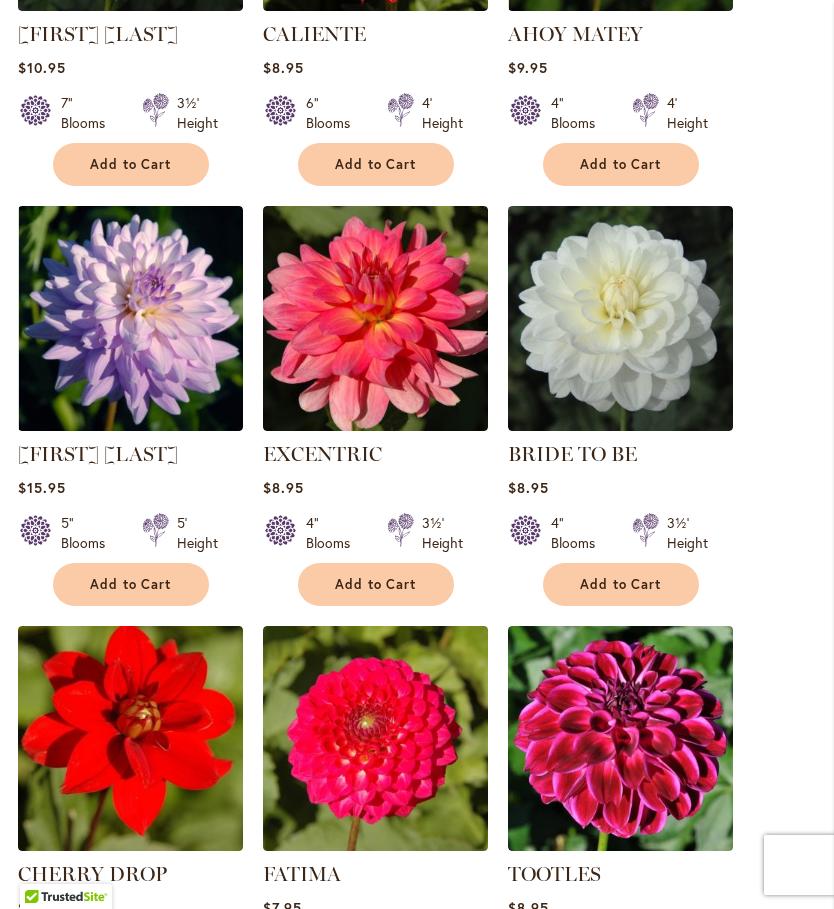 click on "HOT TAMALE
Rating:
95%
4                  Reviews
$7.95
7" Blooms 4' Height Add to Cart" at bounding box center (417, 616) 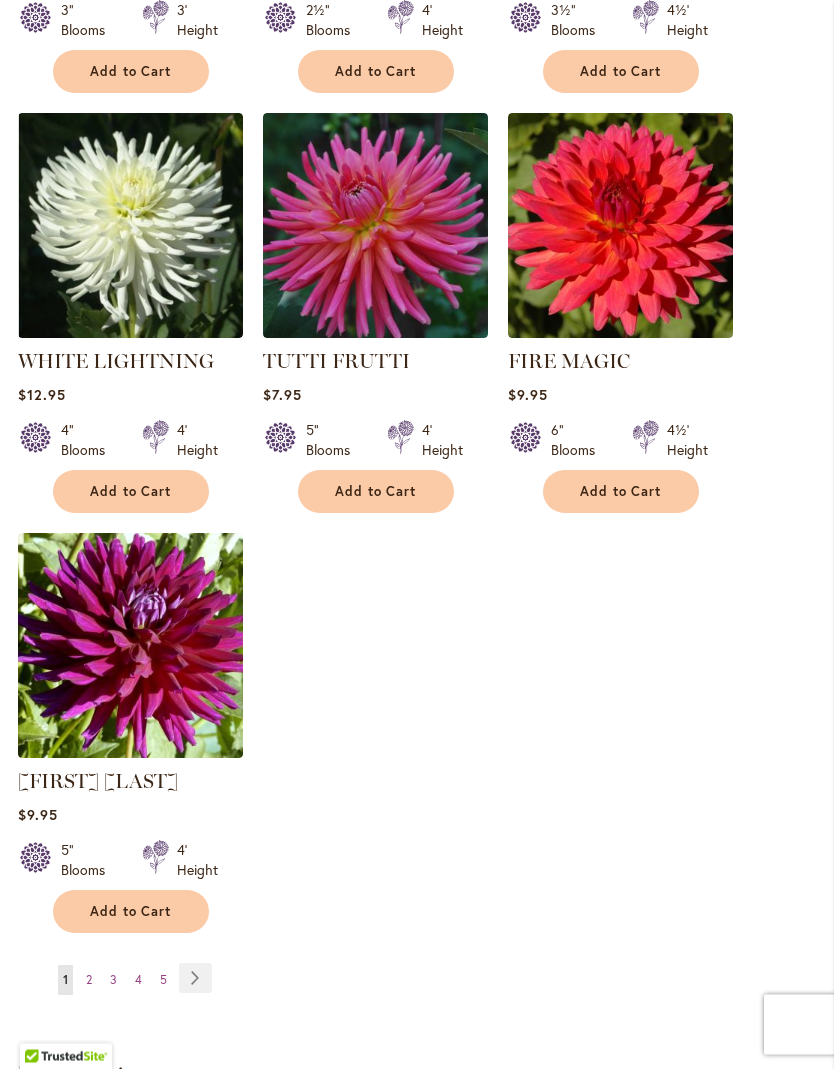 scroll, scrollTop: 2262, scrollLeft: 0, axis: vertical 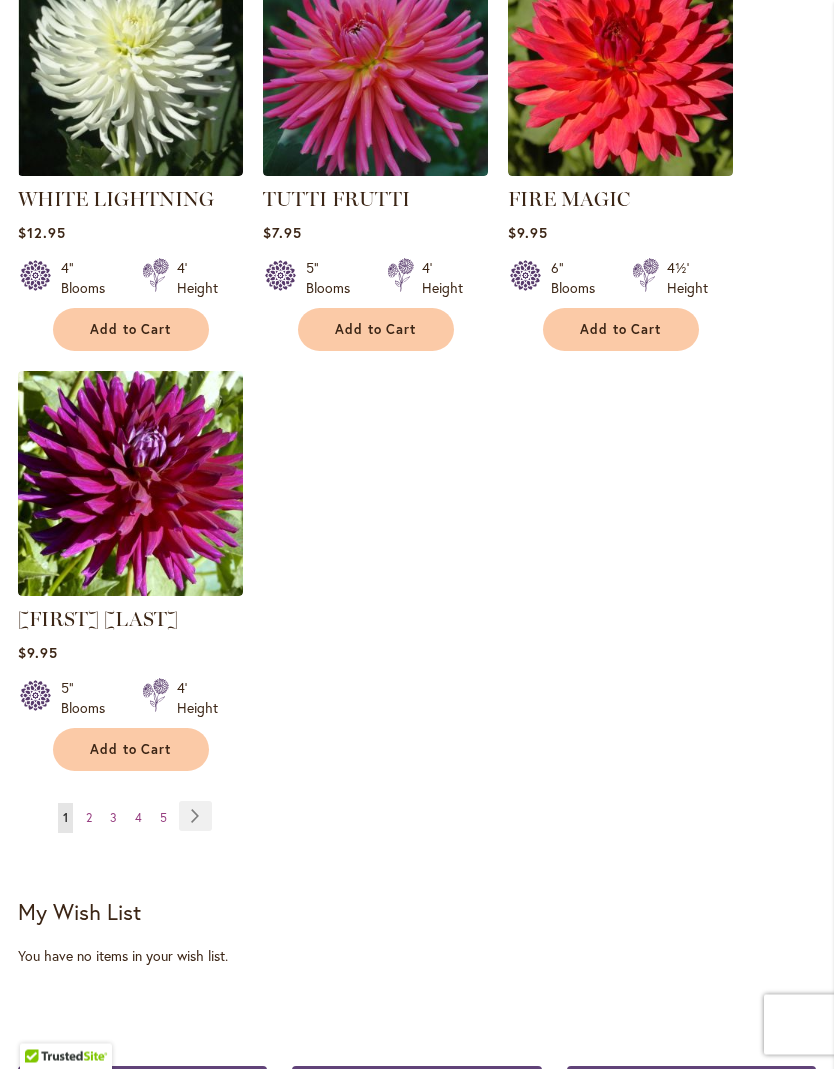 click on "Page
2" at bounding box center (89, 819) 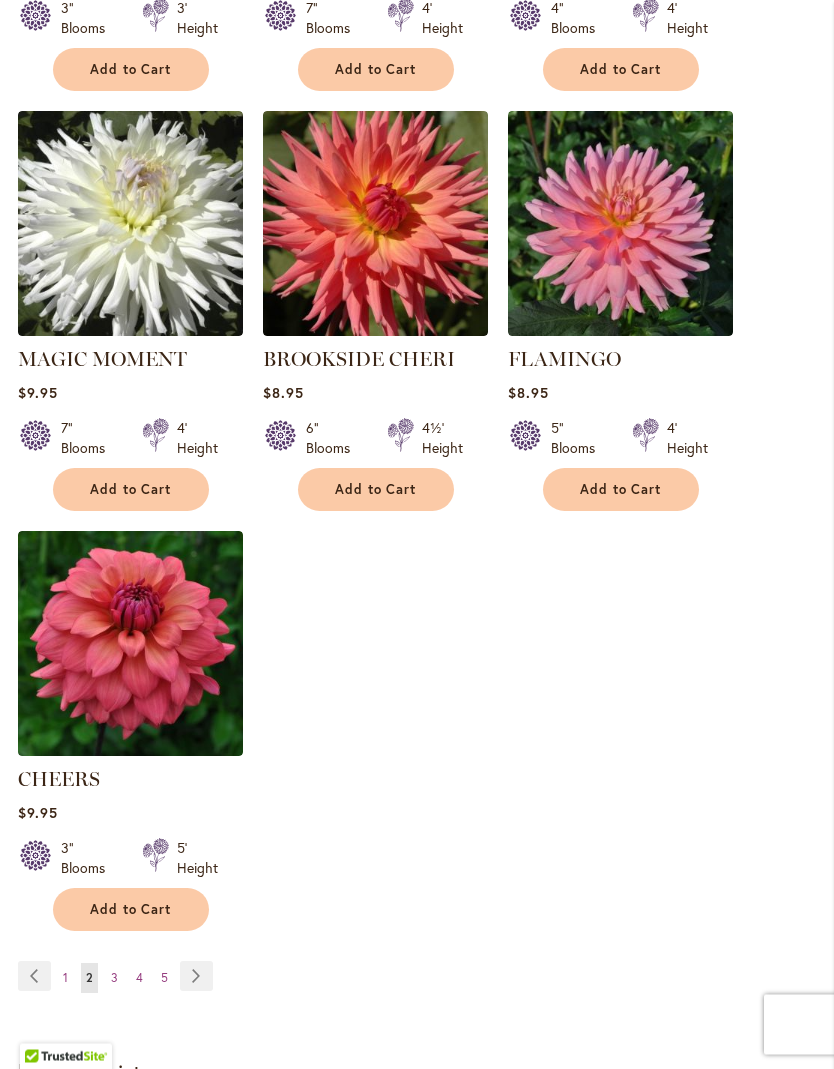 scroll, scrollTop: 2103, scrollLeft: 0, axis: vertical 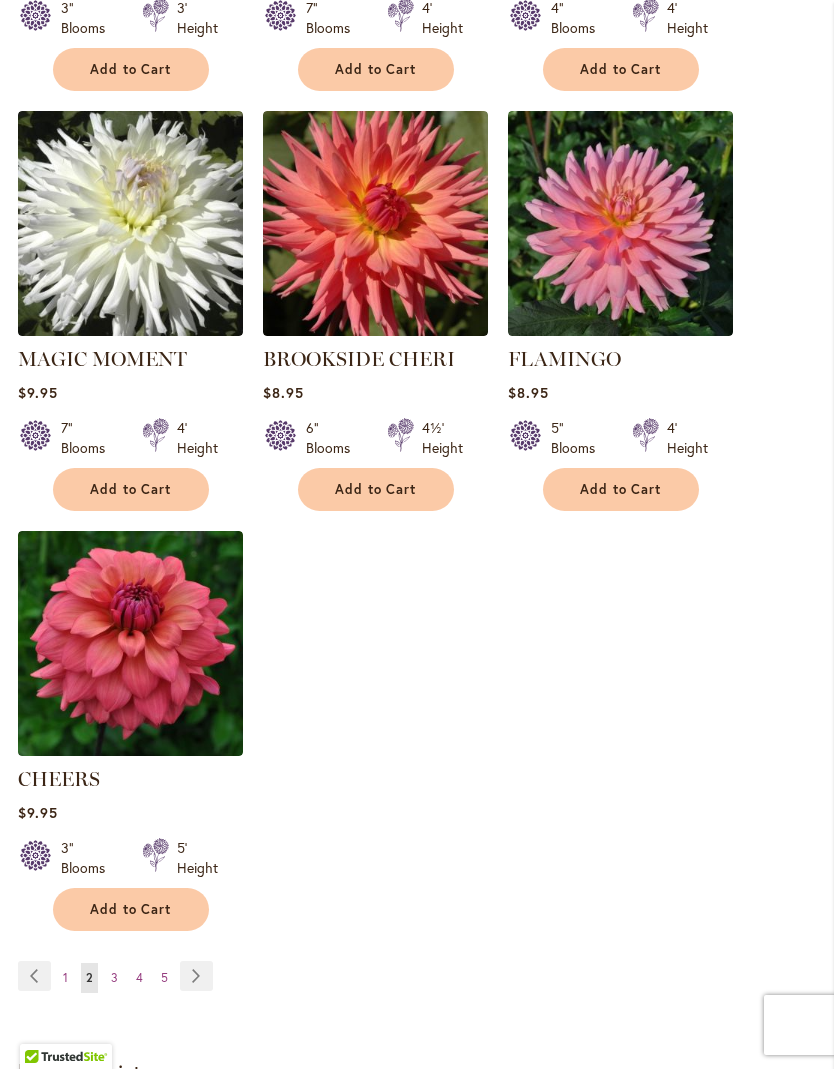 click on "Page
Next" at bounding box center [196, 976] 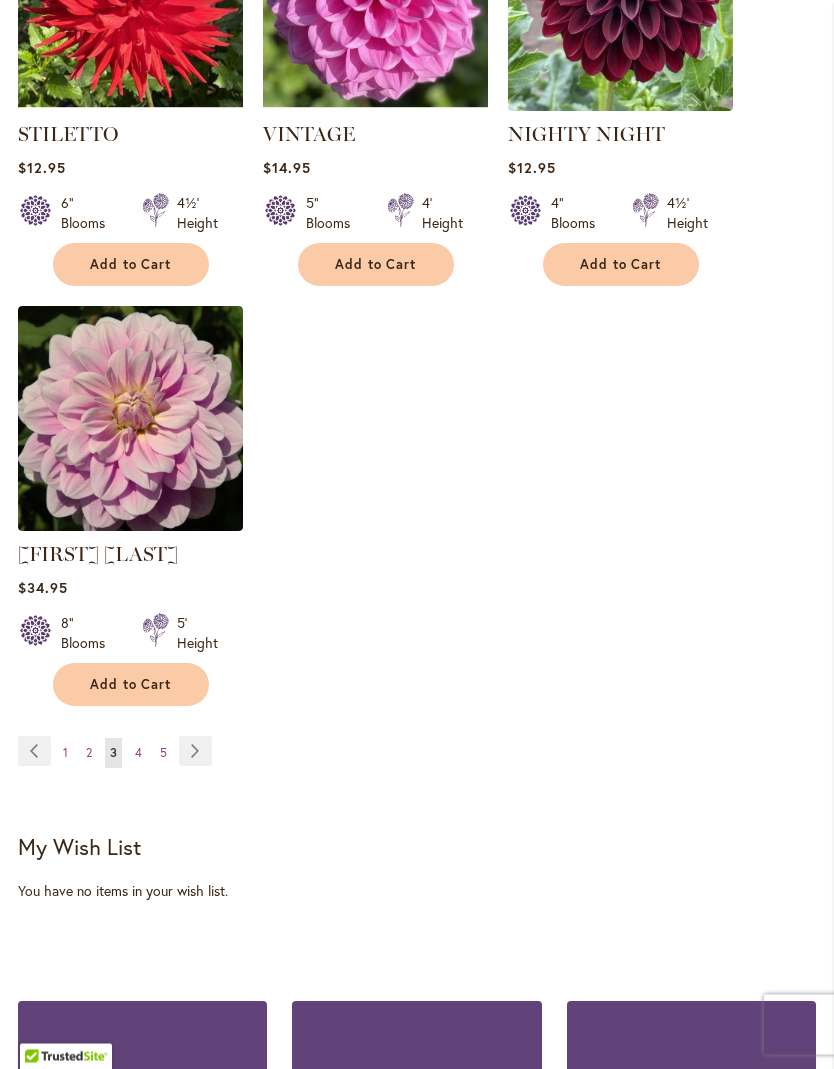 scroll, scrollTop: 2379, scrollLeft: 0, axis: vertical 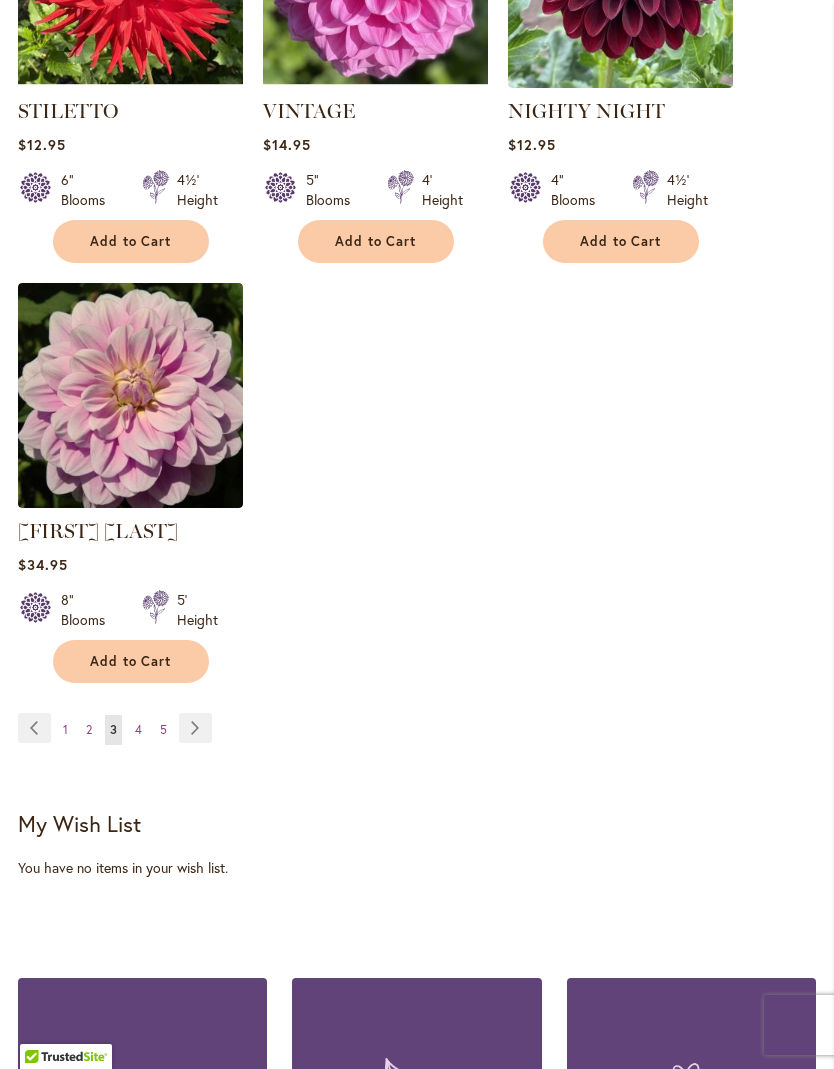 click on "Page
Next" at bounding box center (195, 728) 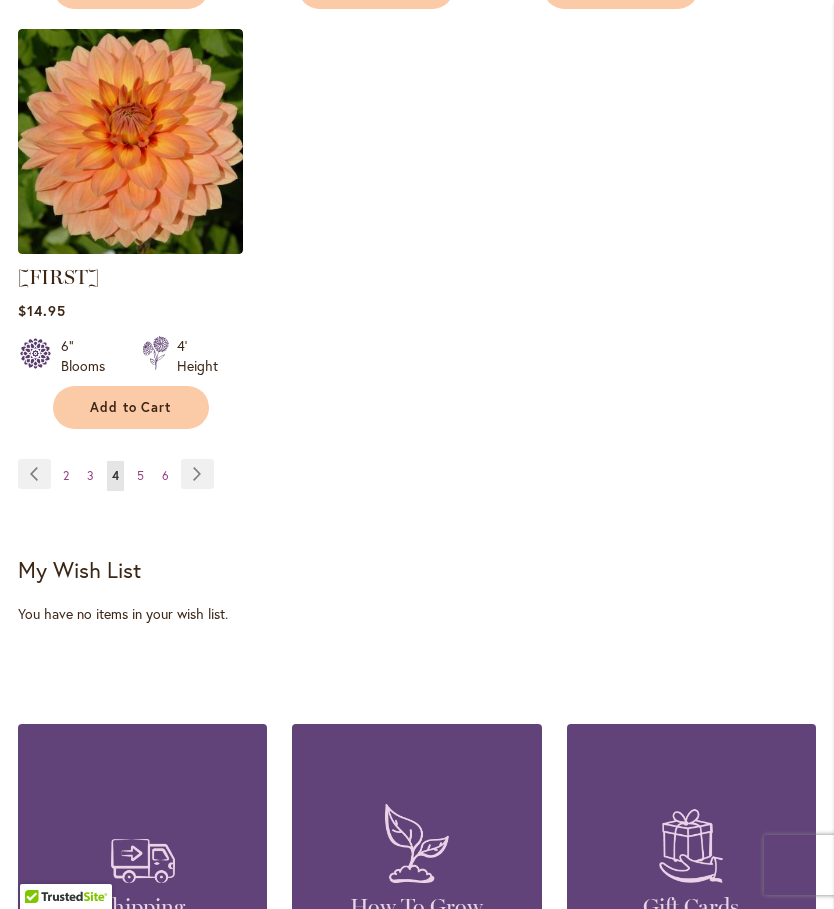 scroll, scrollTop: 2618, scrollLeft: 0, axis: vertical 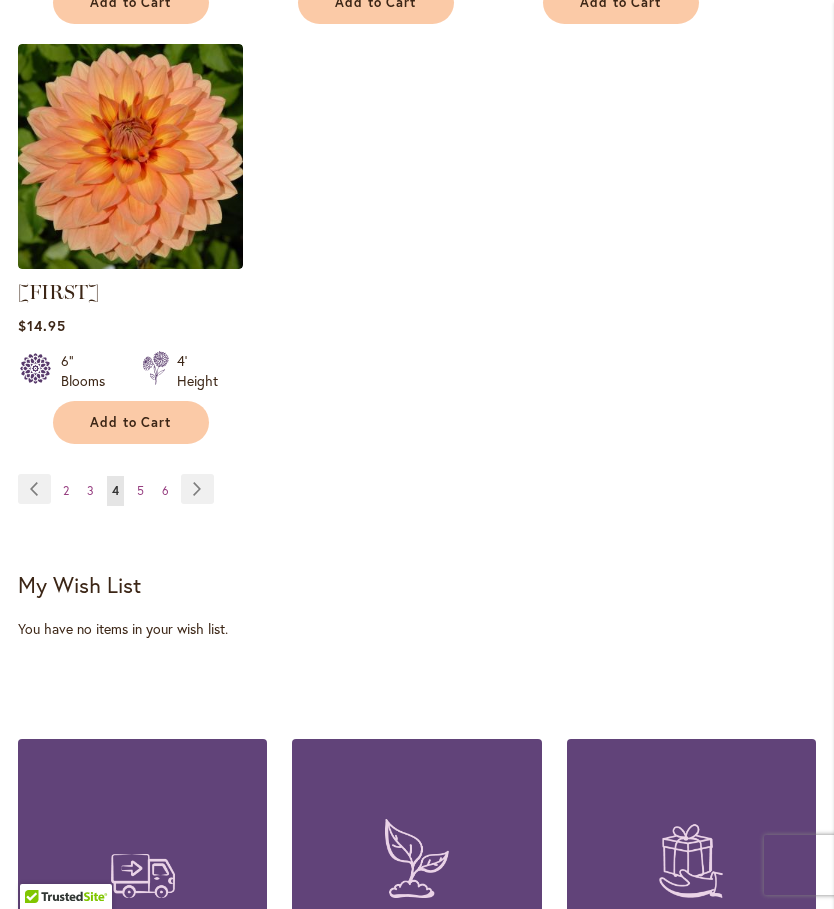 click on "Page
Next" at bounding box center (197, 489) 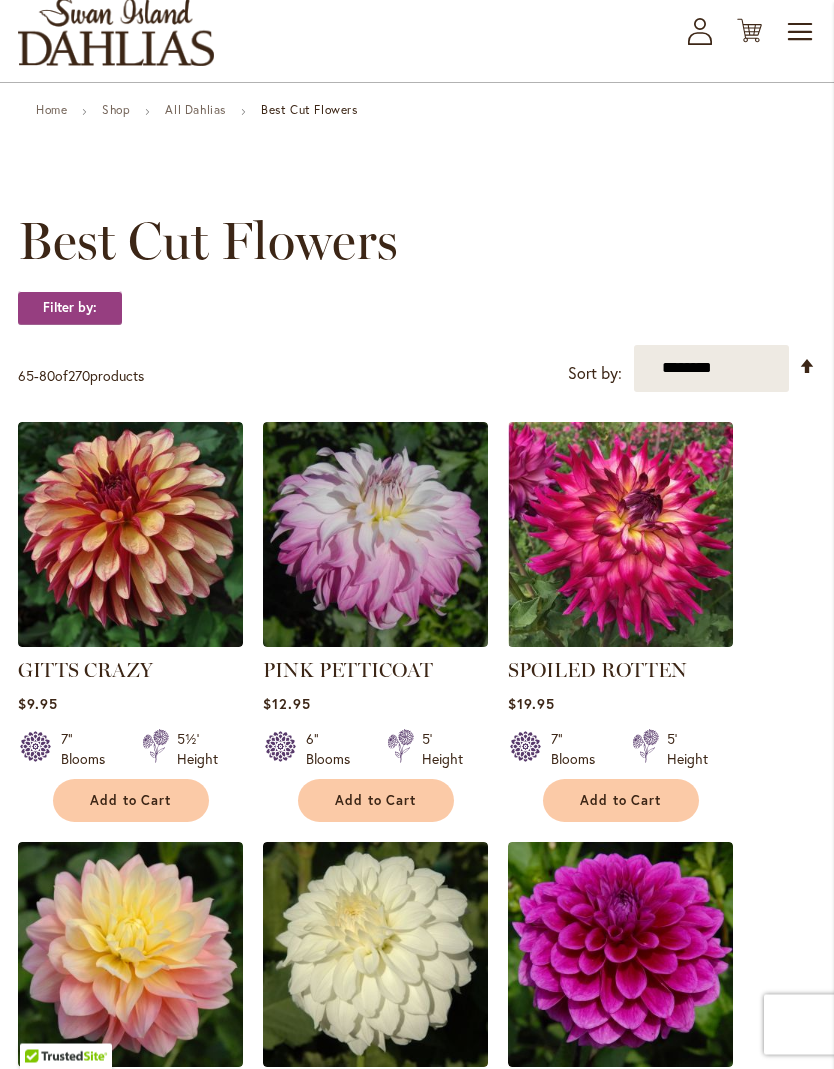 scroll, scrollTop: 112, scrollLeft: 0, axis: vertical 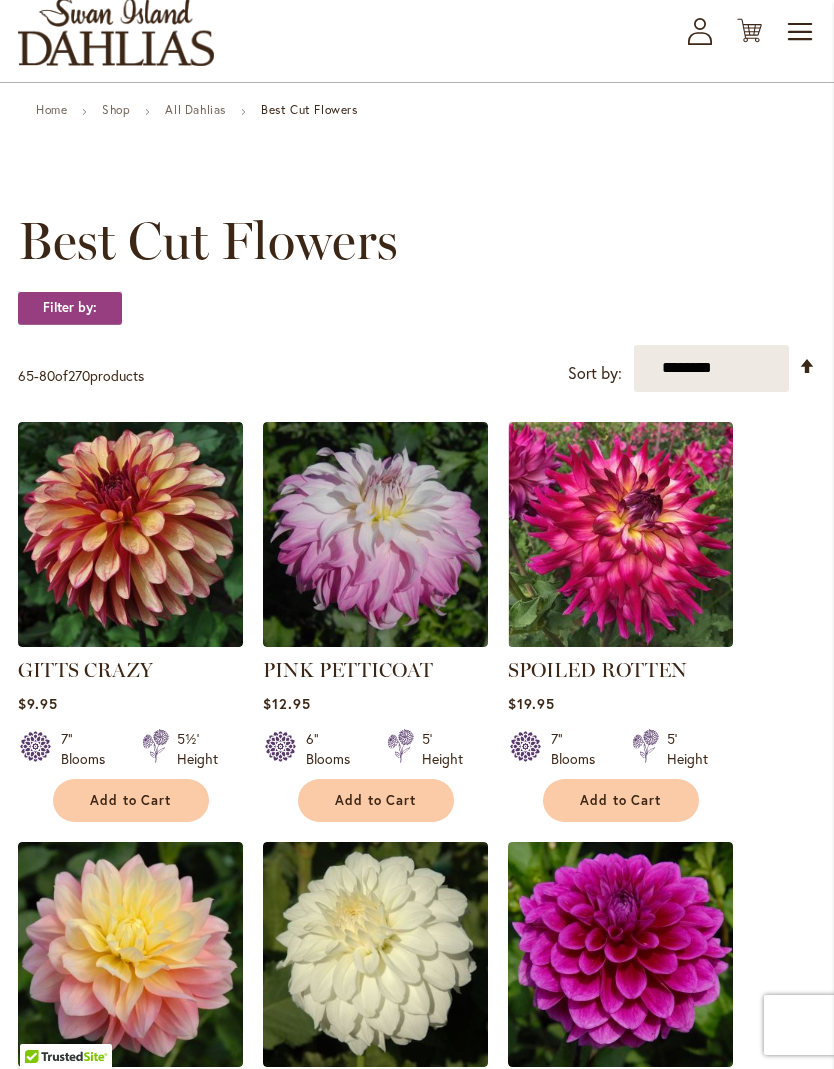 click at bounding box center [620, 534] 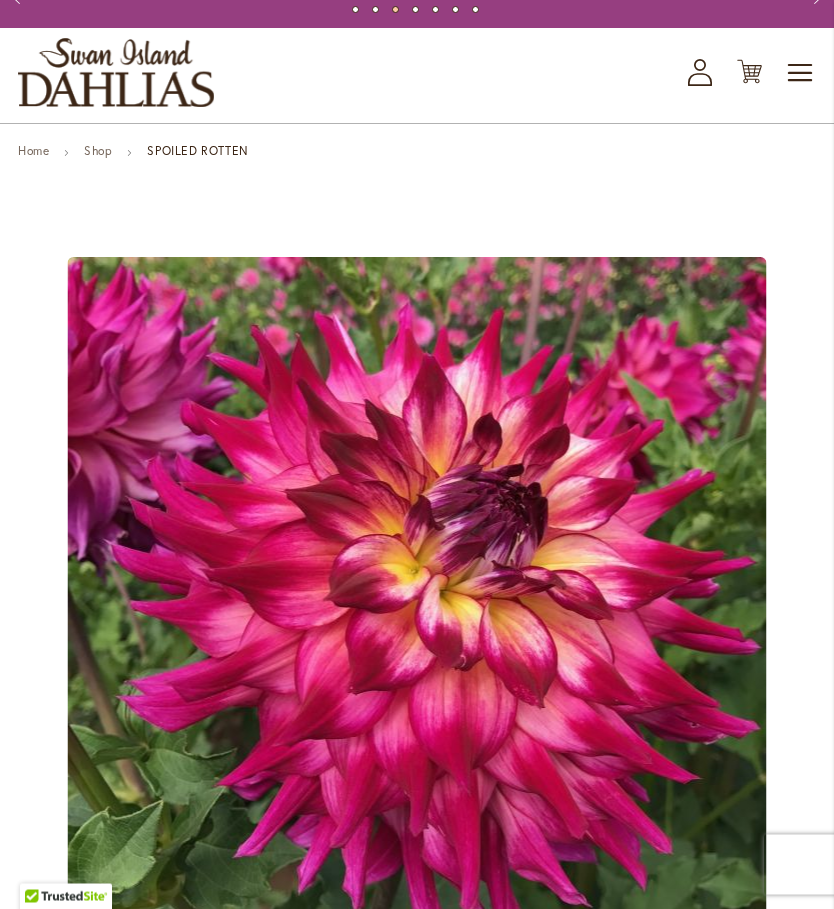 scroll, scrollTop: 60, scrollLeft: 0, axis: vertical 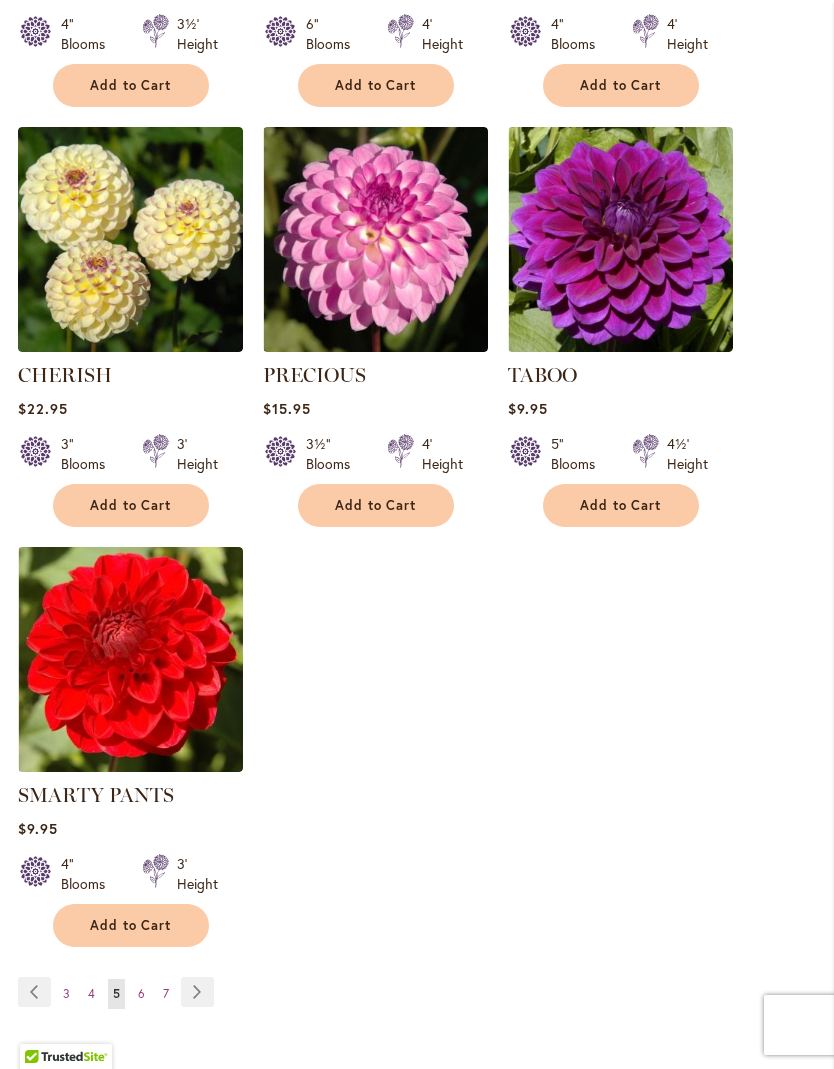 click on "Page
Next" at bounding box center (197, 992) 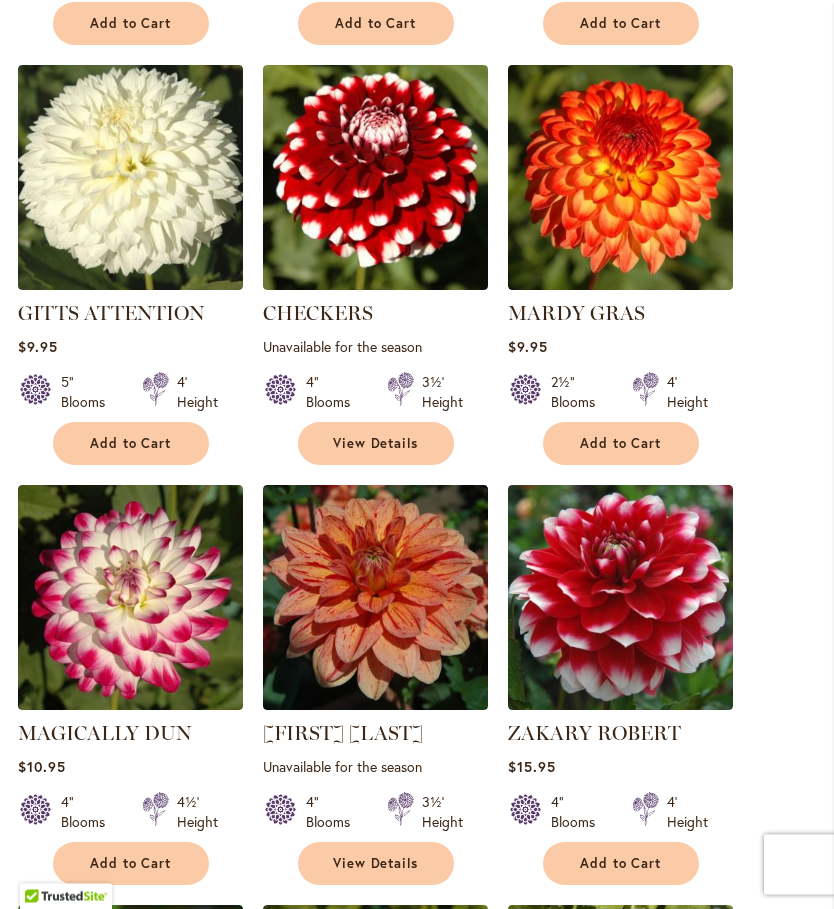 scroll, scrollTop: 889, scrollLeft: 0, axis: vertical 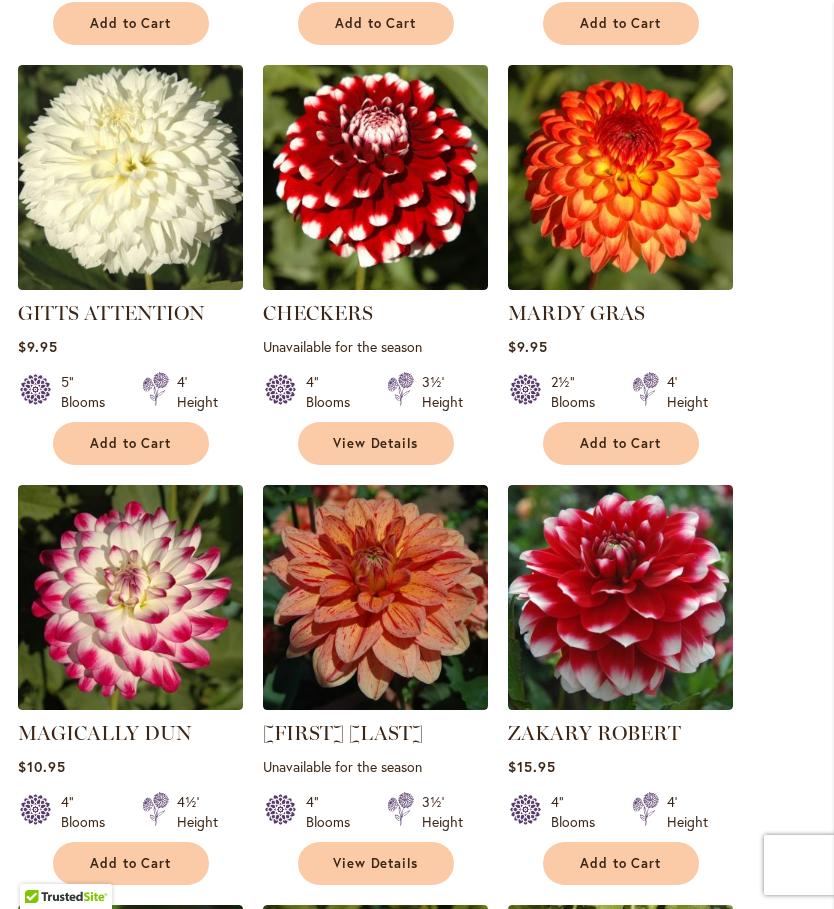 click at bounding box center (375, 177) 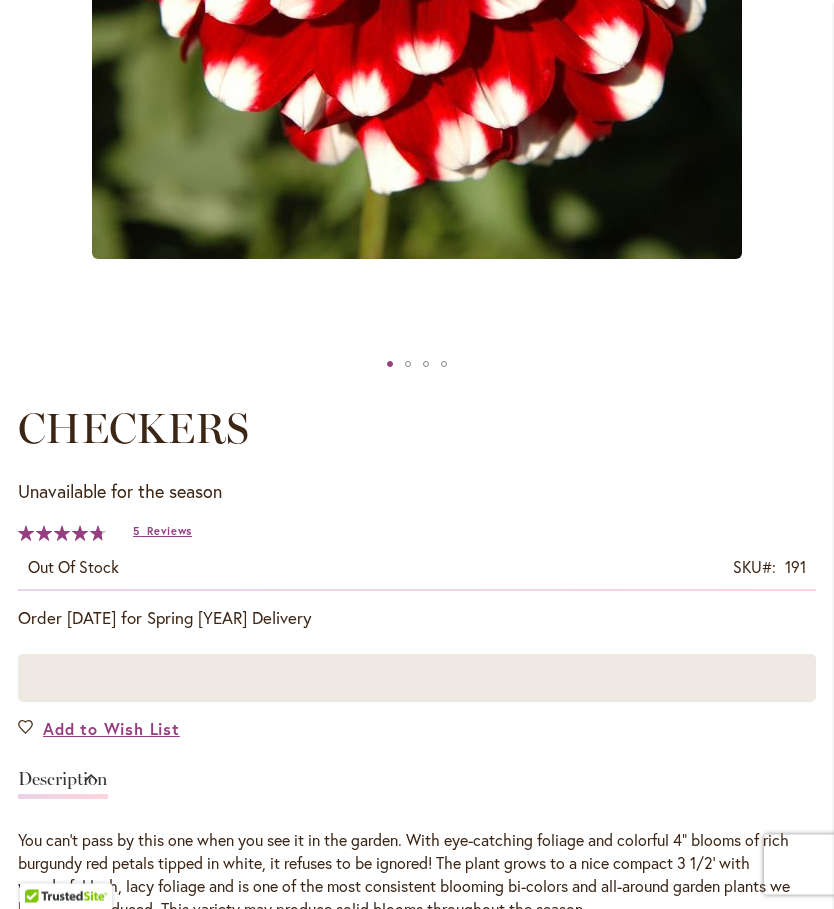 scroll, scrollTop: 733, scrollLeft: 0, axis: vertical 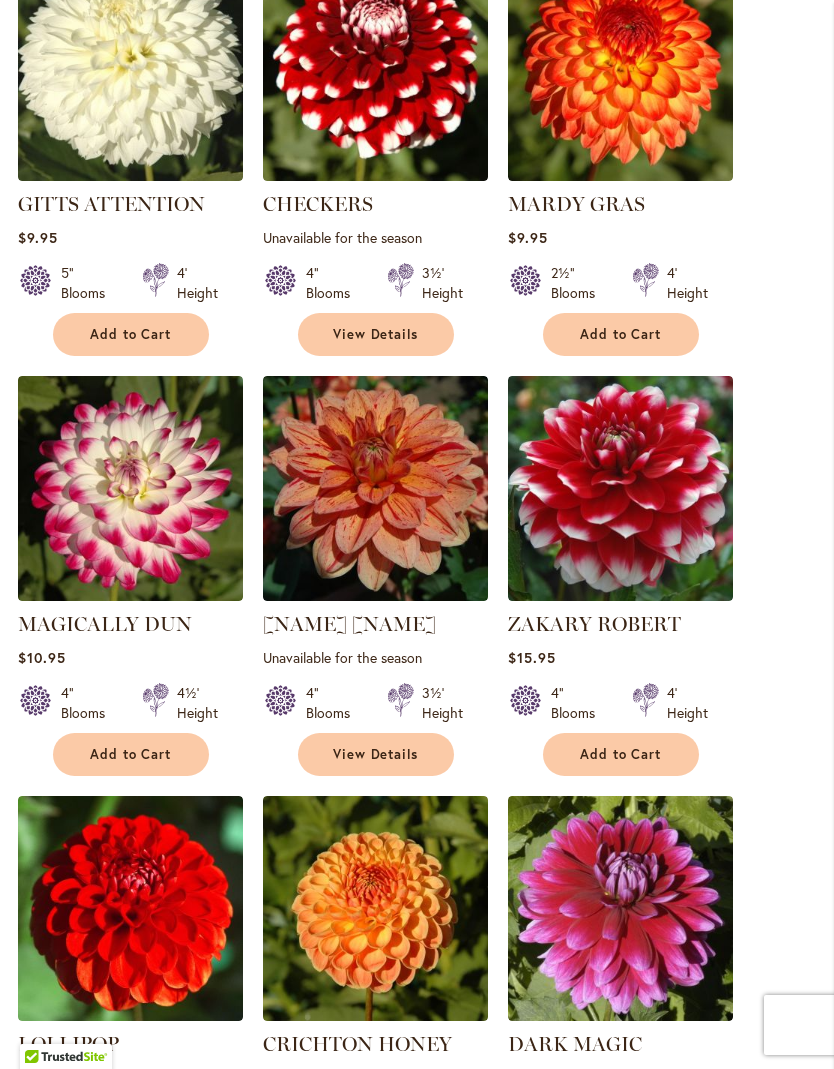 click at bounding box center (130, 488) 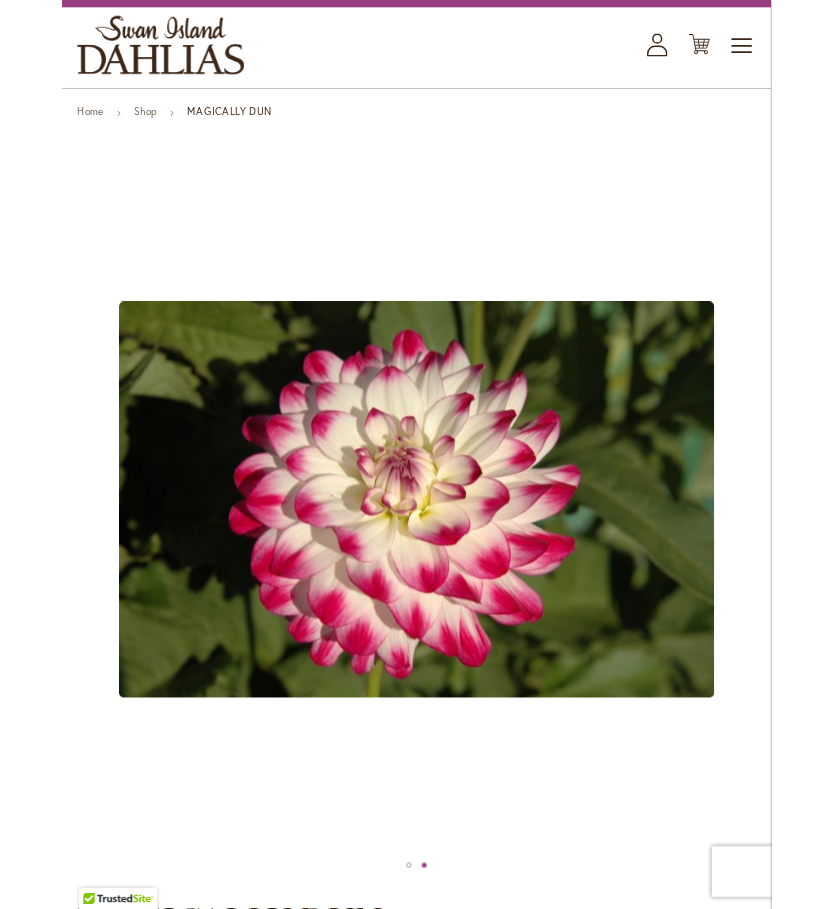 scroll, scrollTop: 0, scrollLeft: 0, axis: both 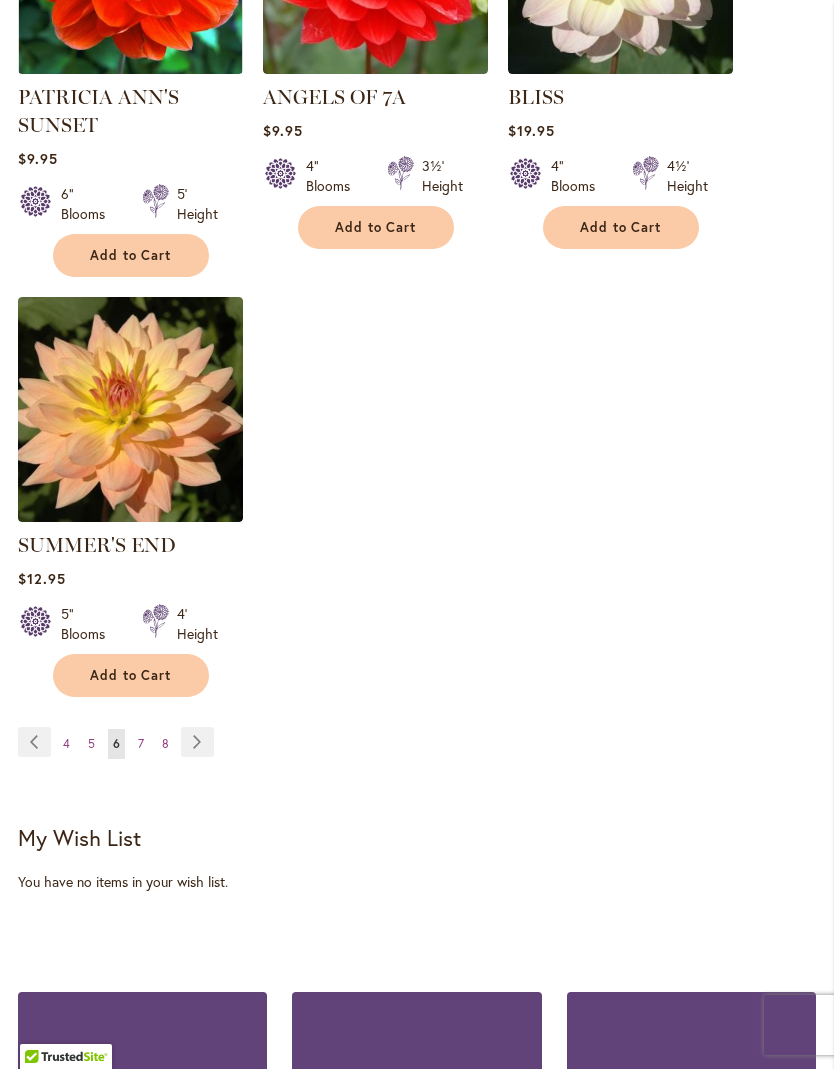 click on "Page
Next" at bounding box center (197, 742) 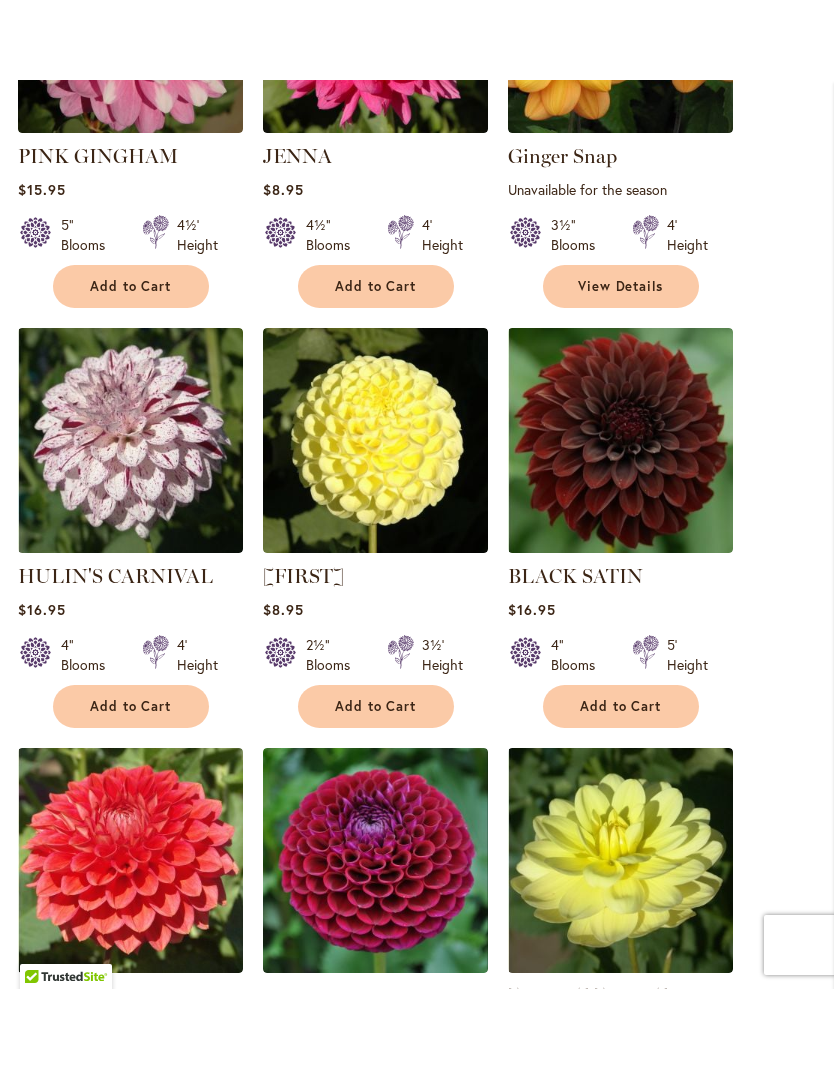 scroll, scrollTop: 1575, scrollLeft: 0, axis: vertical 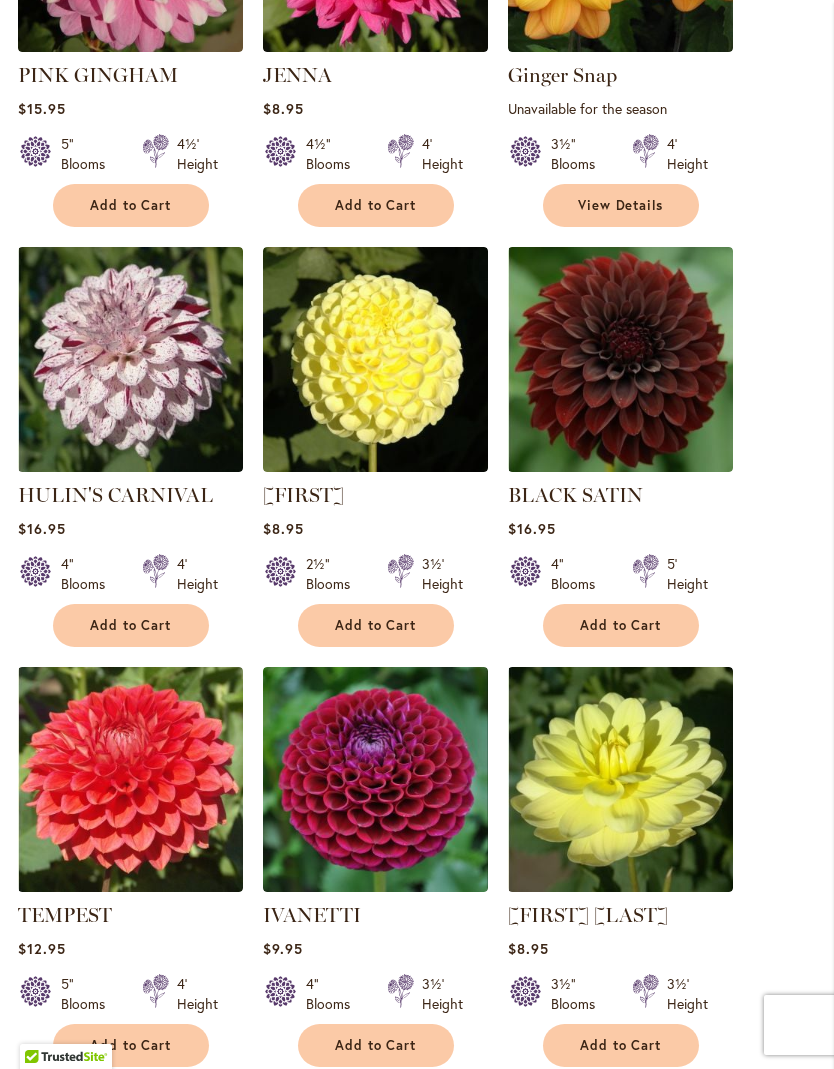 click at bounding box center (620, 359) 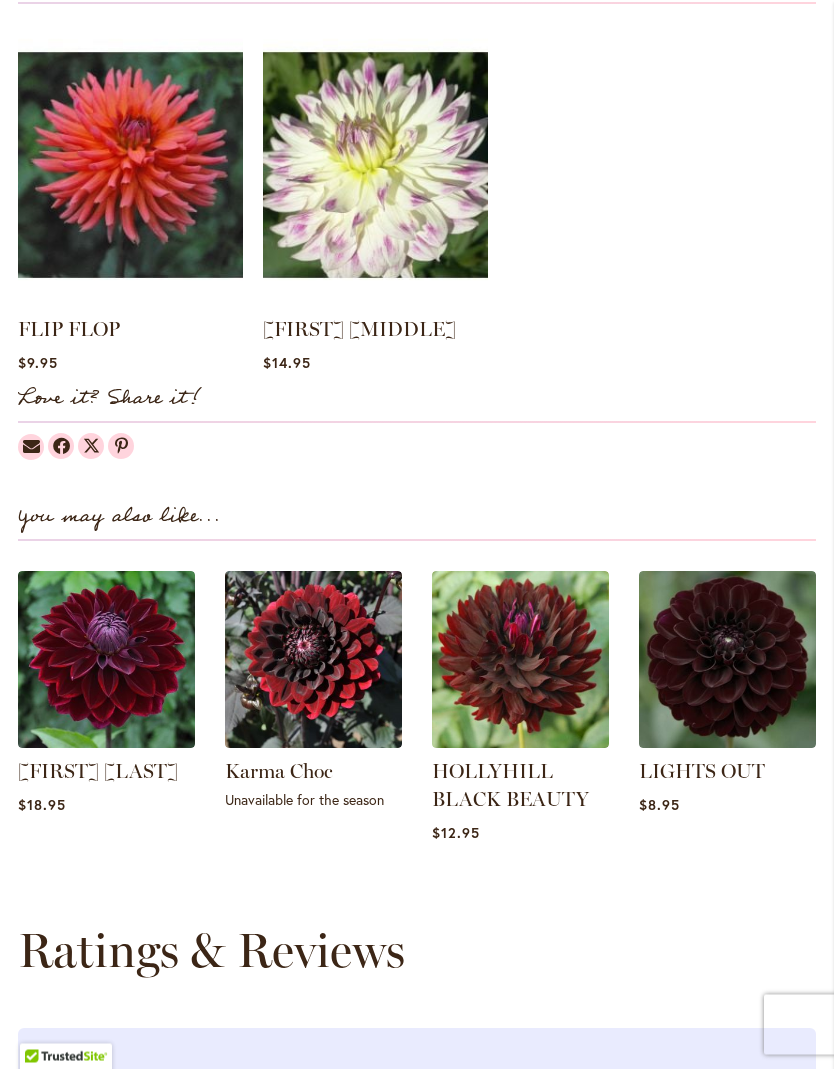 scroll, scrollTop: 1865, scrollLeft: 0, axis: vertical 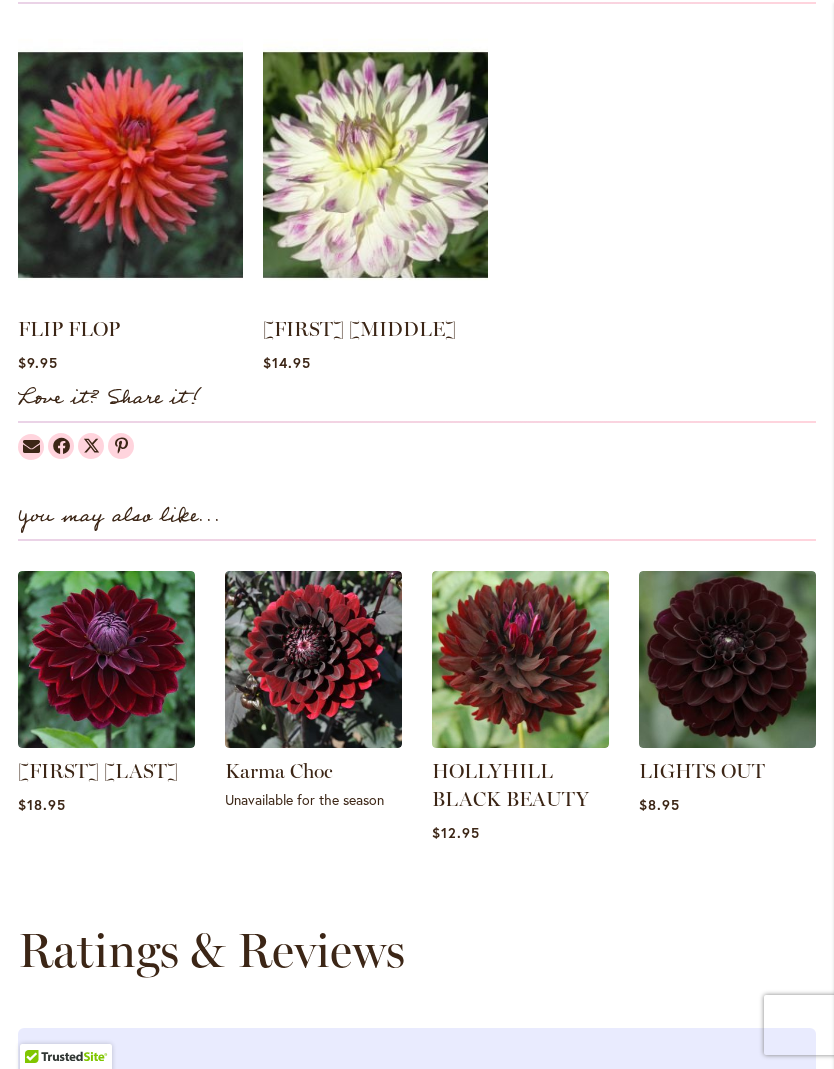 click at bounding box center [106, 659] 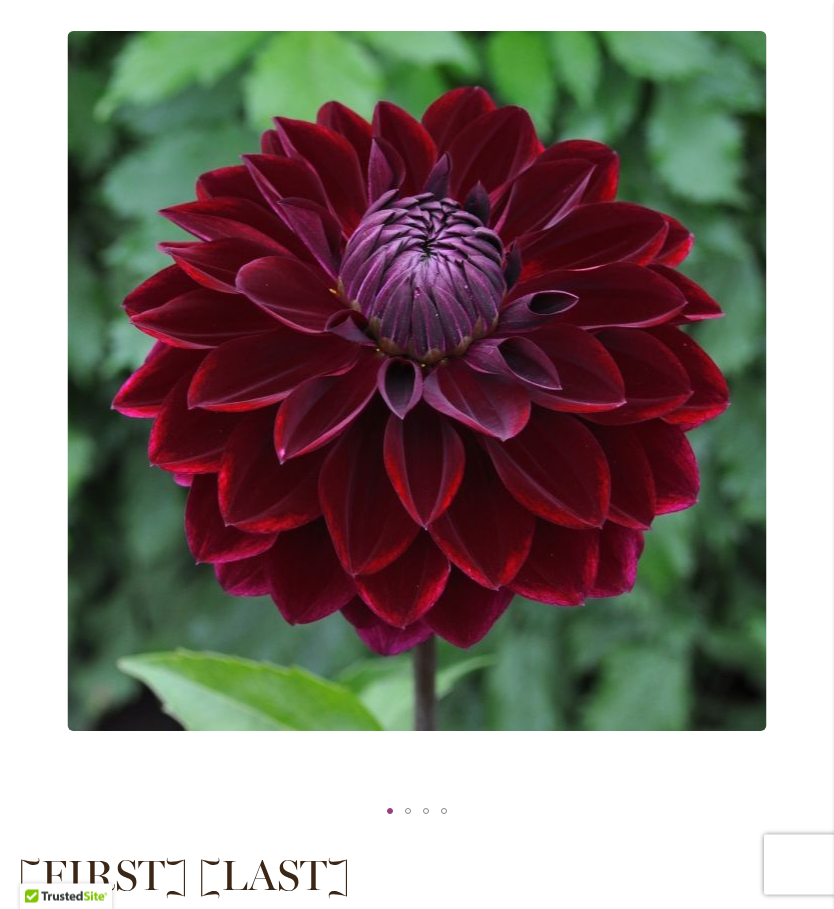 scroll, scrollTop: 297, scrollLeft: 0, axis: vertical 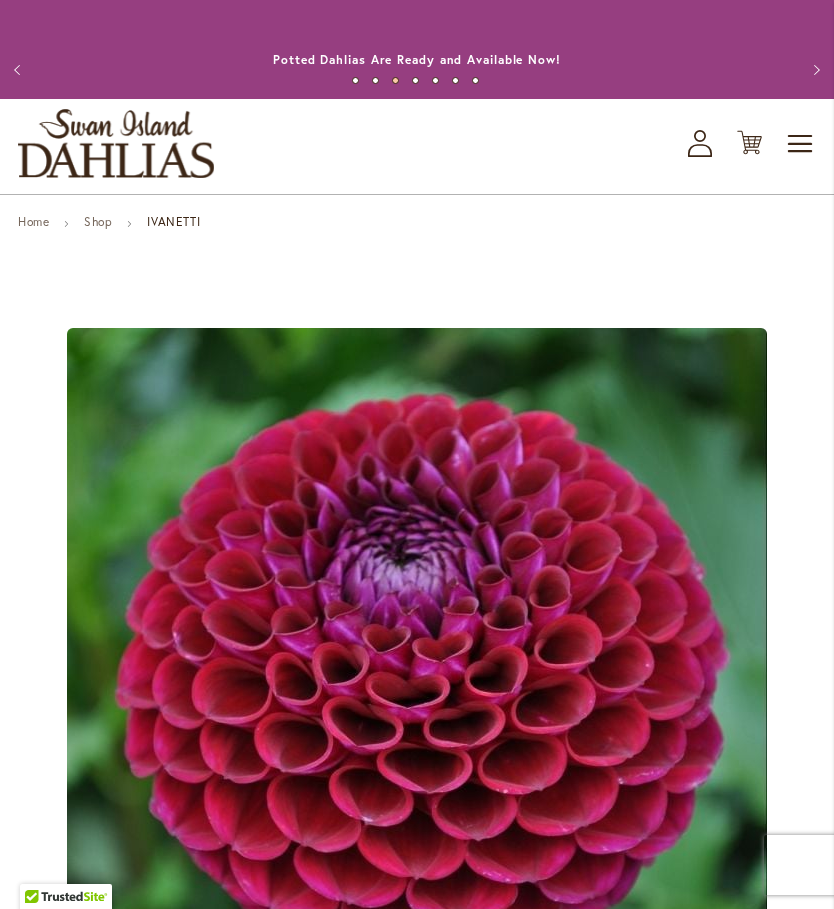click on "Shop" at bounding box center [98, 221] 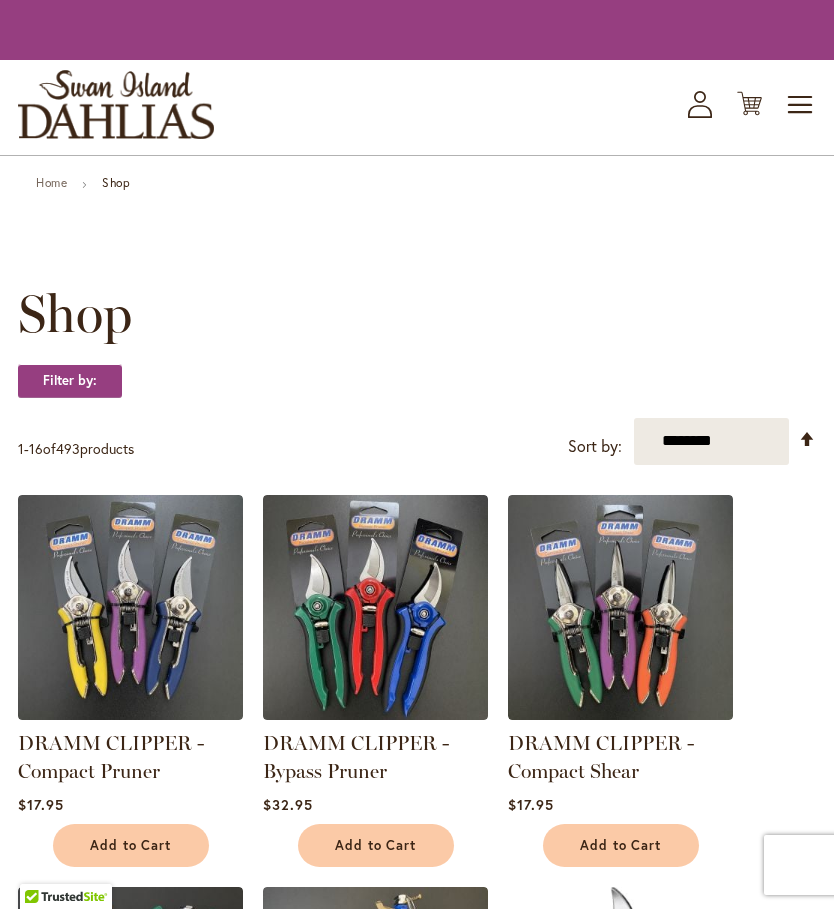 scroll, scrollTop: 0, scrollLeft: 0, axis: both 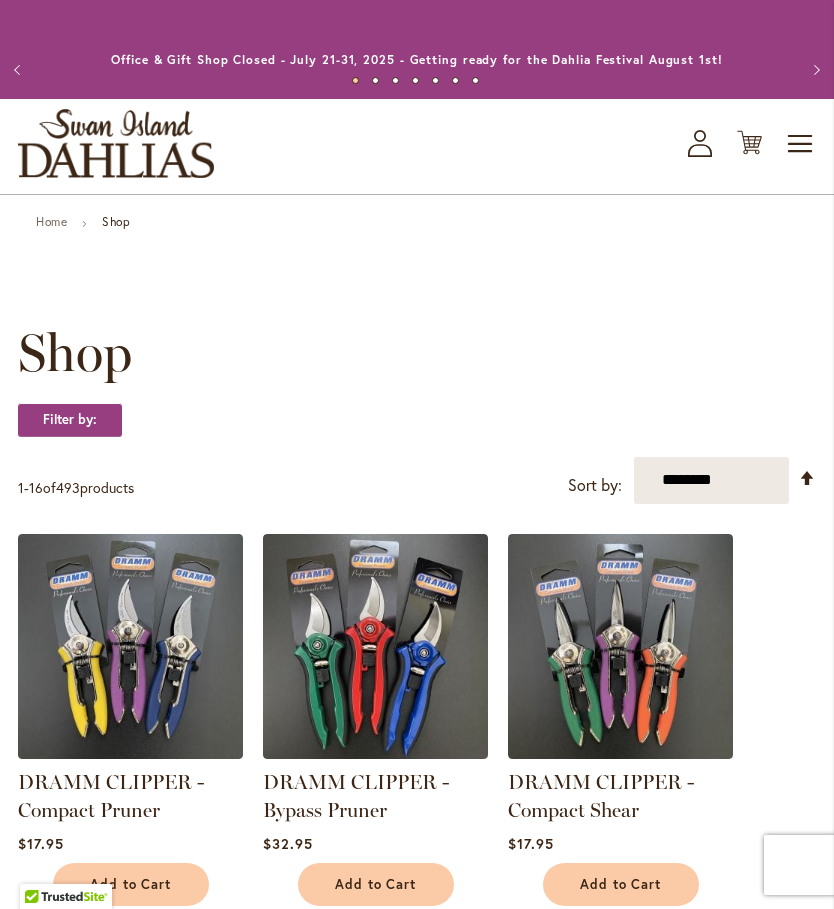 click on "Skip to Content
Toggle Nav
Shop
All Shop
Dahlia Tubers
Collections
Fresh Cut Dahlias
Gardening Supplies
Gift Cards
Request a Catalog
Gifts, Clothing & Specialty Items" at bounding box center [417, 2291] 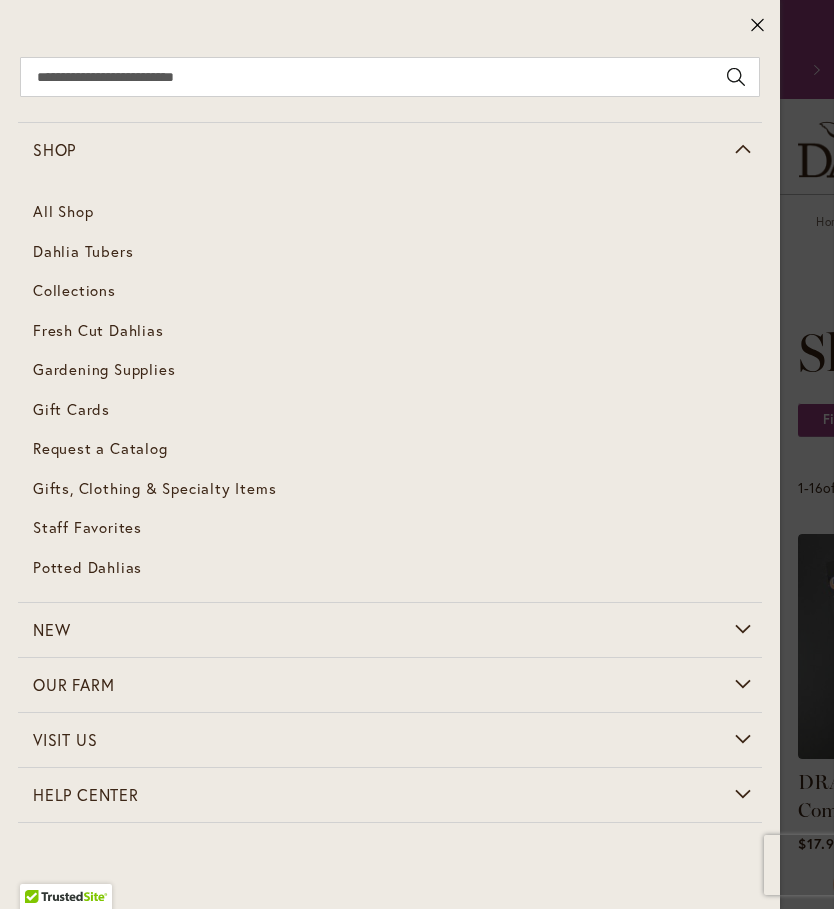 click on "Dahlia Tubers" at bounding box center [83, 251] 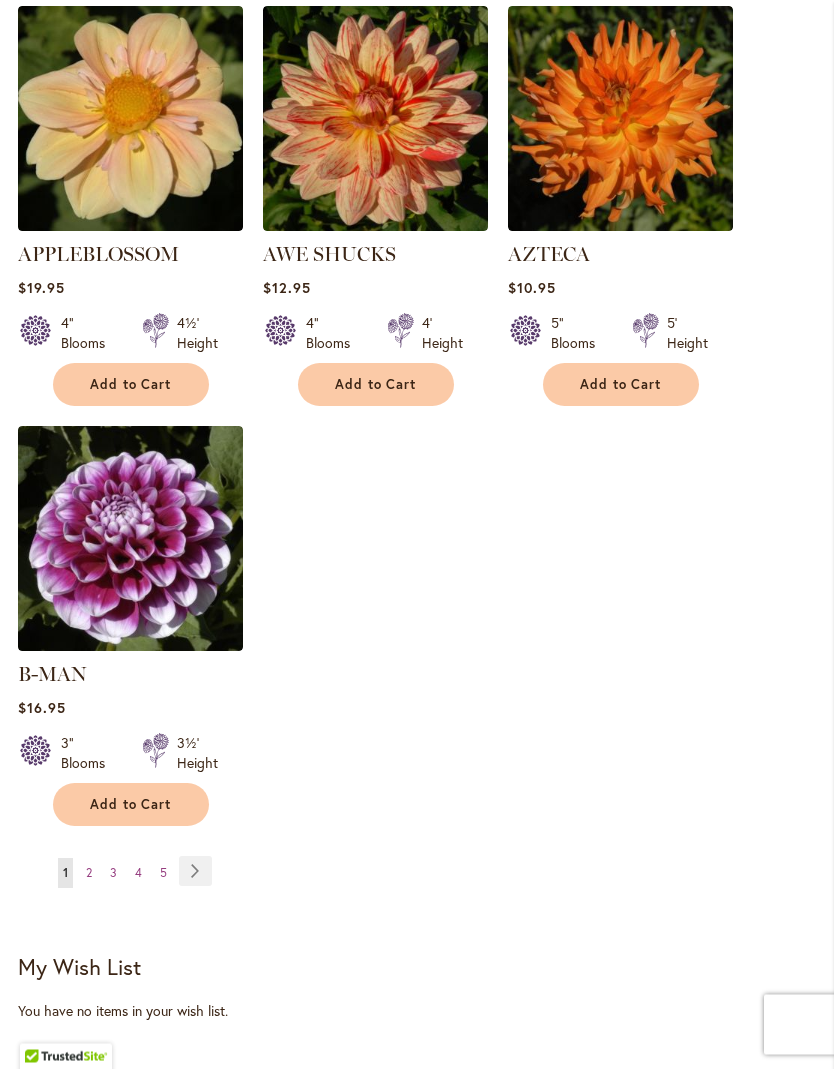 scroll, scrollTop: 2491, scrollLeft: 0, axis: vertical 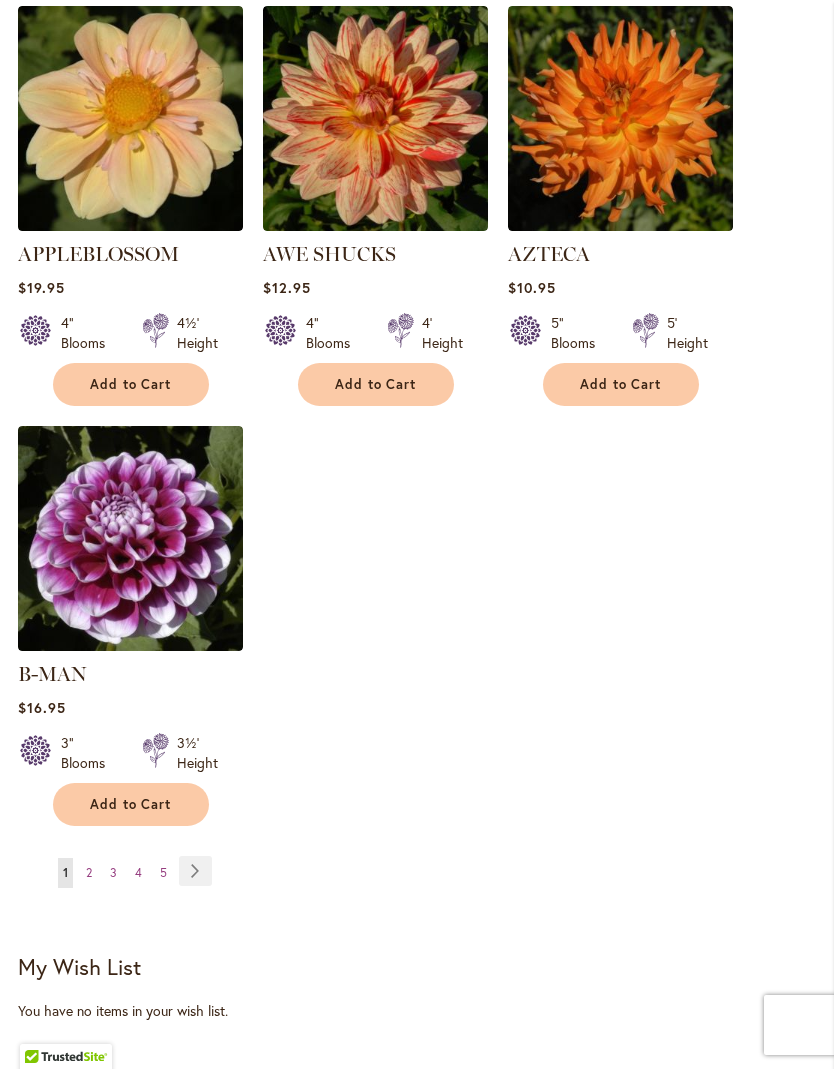 click on "Page
Next" at bounding box center [195, 871] 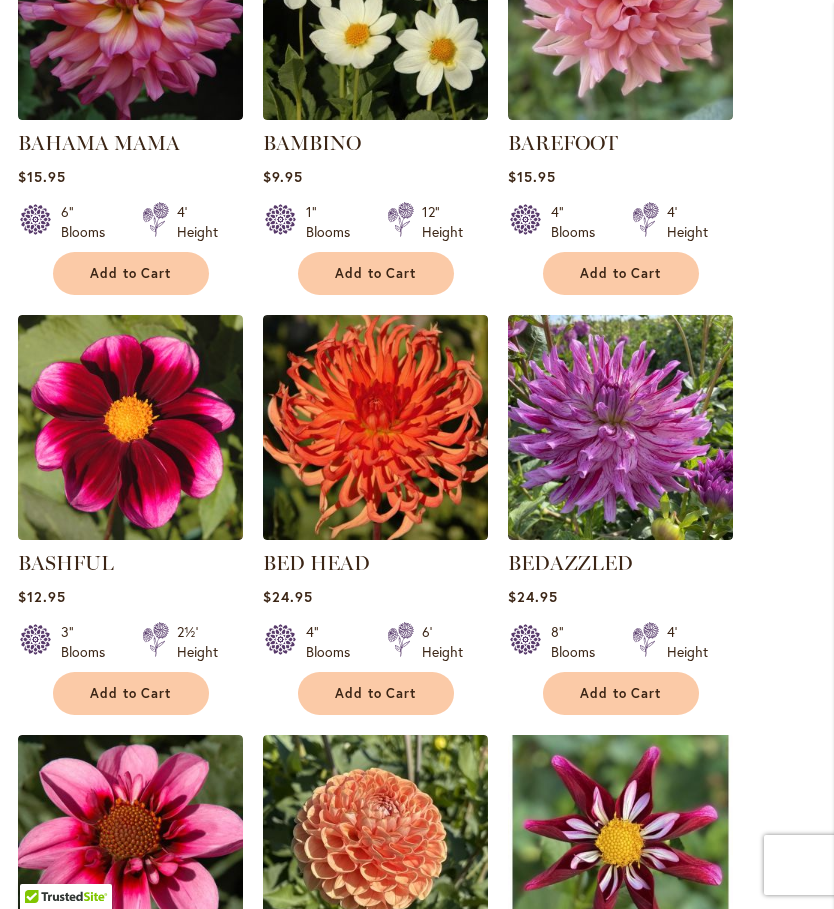 scroll, scrollTop: 1341, scrollLeft: 0, axis: vertical 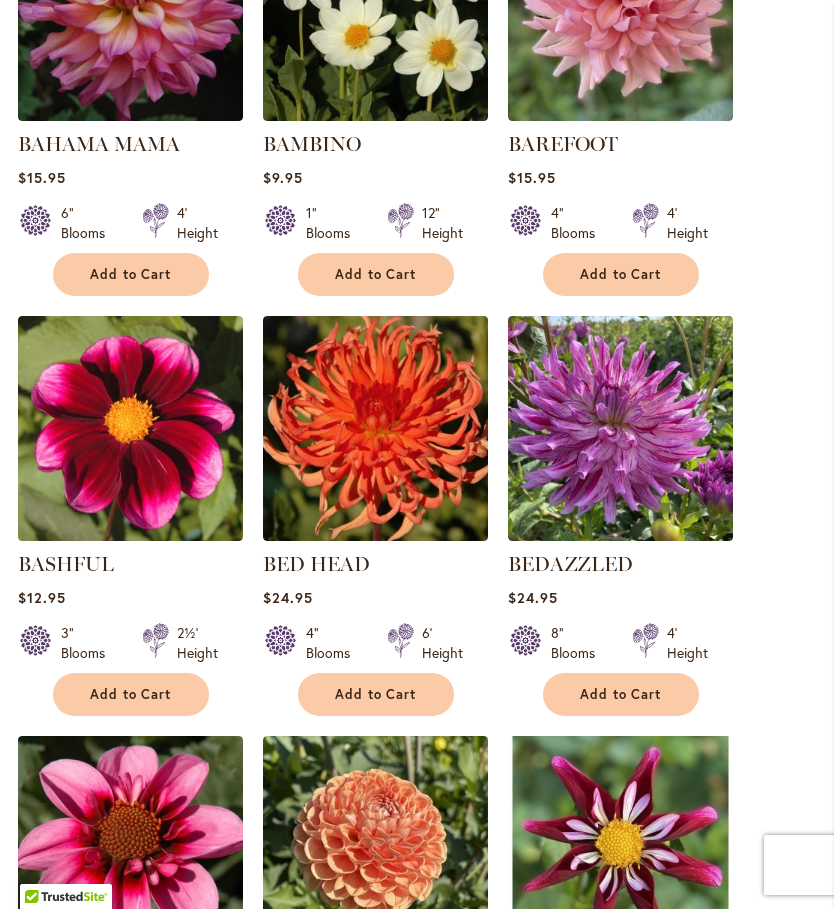 click at bounding box center (130, 428) 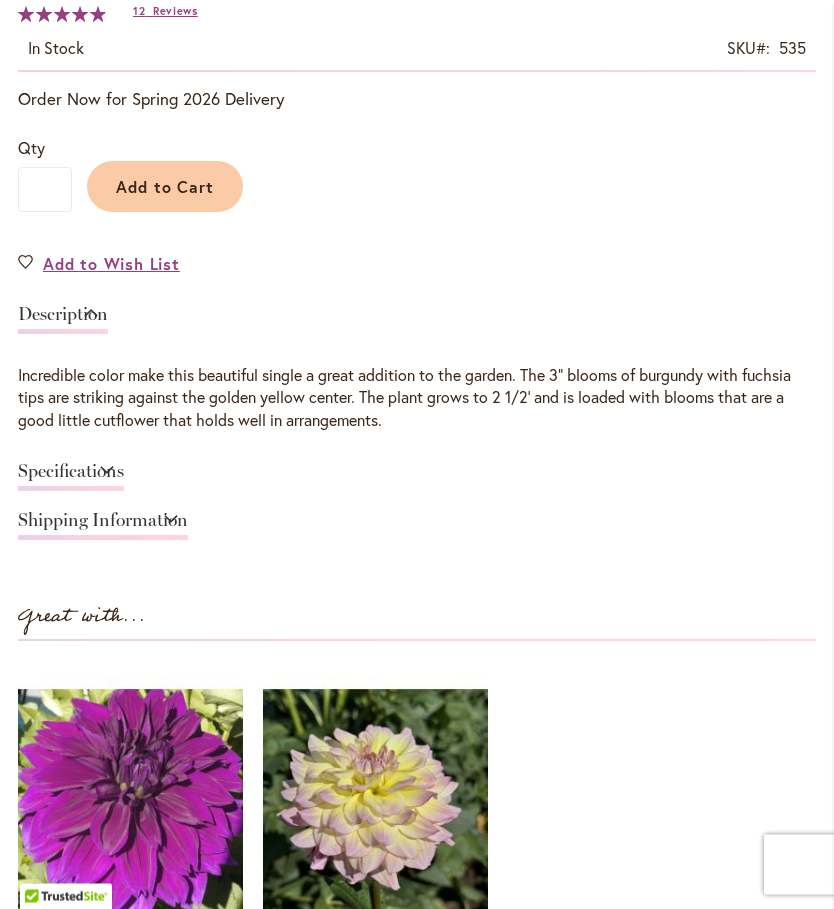 scroll, scrollTop: 1232, scrollLeft: 0, axis: vertical 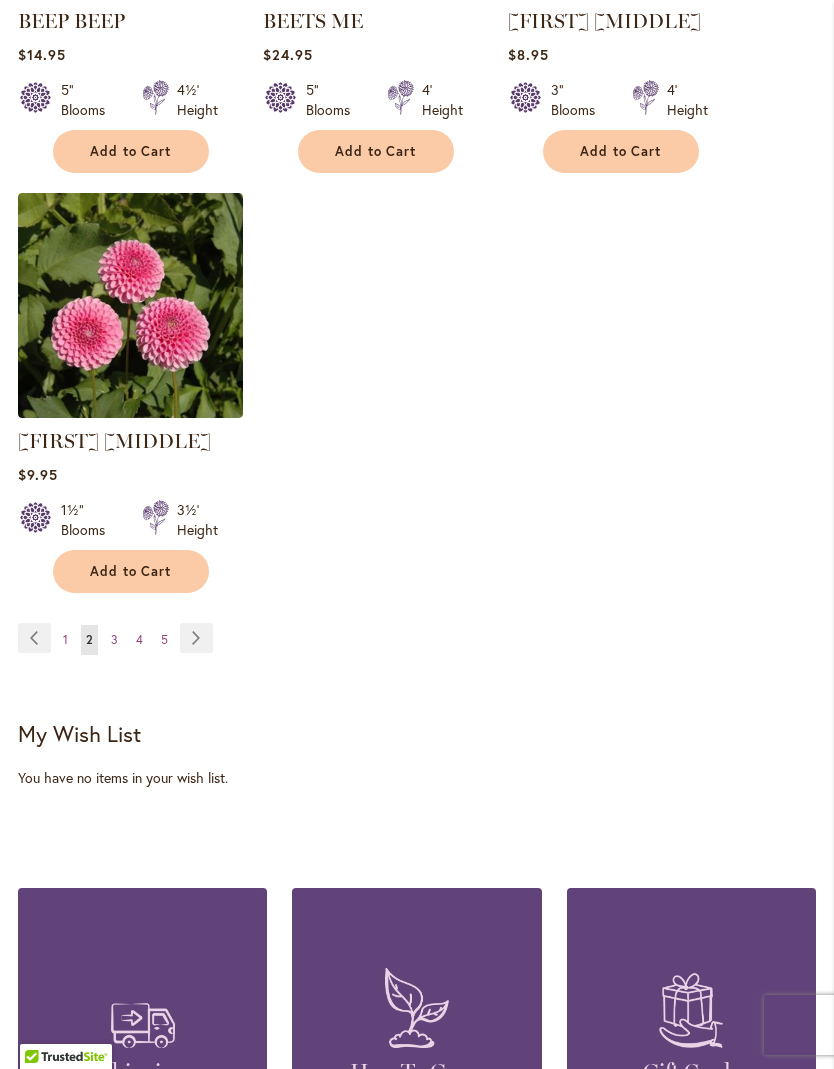 click on "Page
Next" at bounding box center (196, 638) 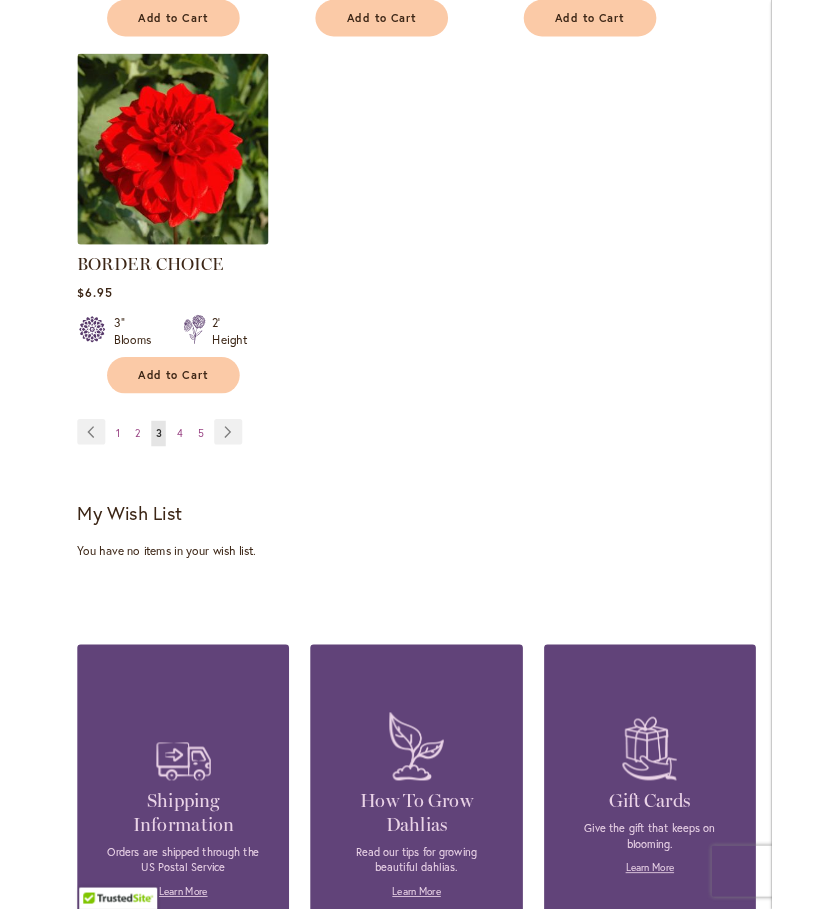 scroll, scrollTop: 2853, scrollLeft: 0, axis: vertical 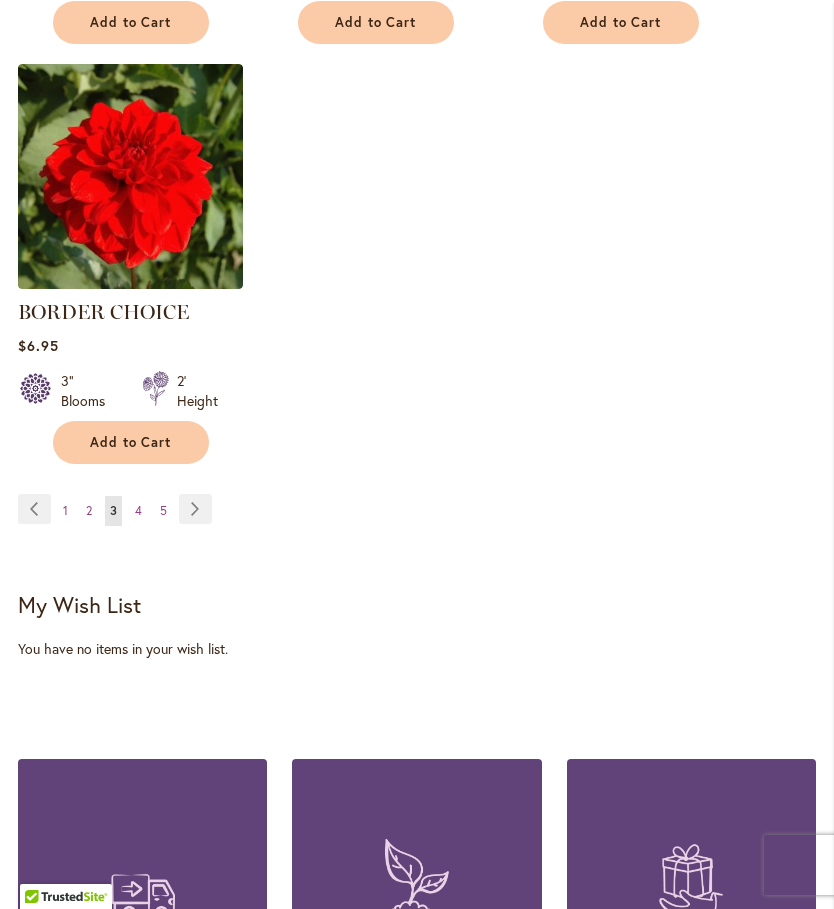 click on "Page
Next" at bounding box center [195, 509] 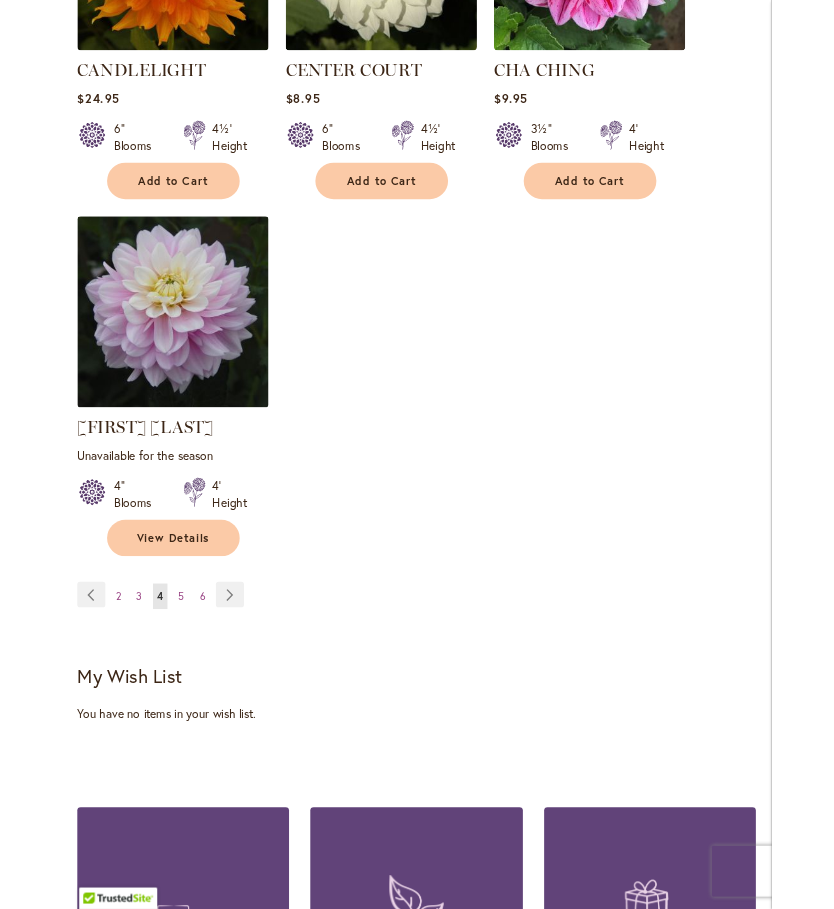 scroll, scrollTop: 2690, scrollLeft: 0, axis: vertical 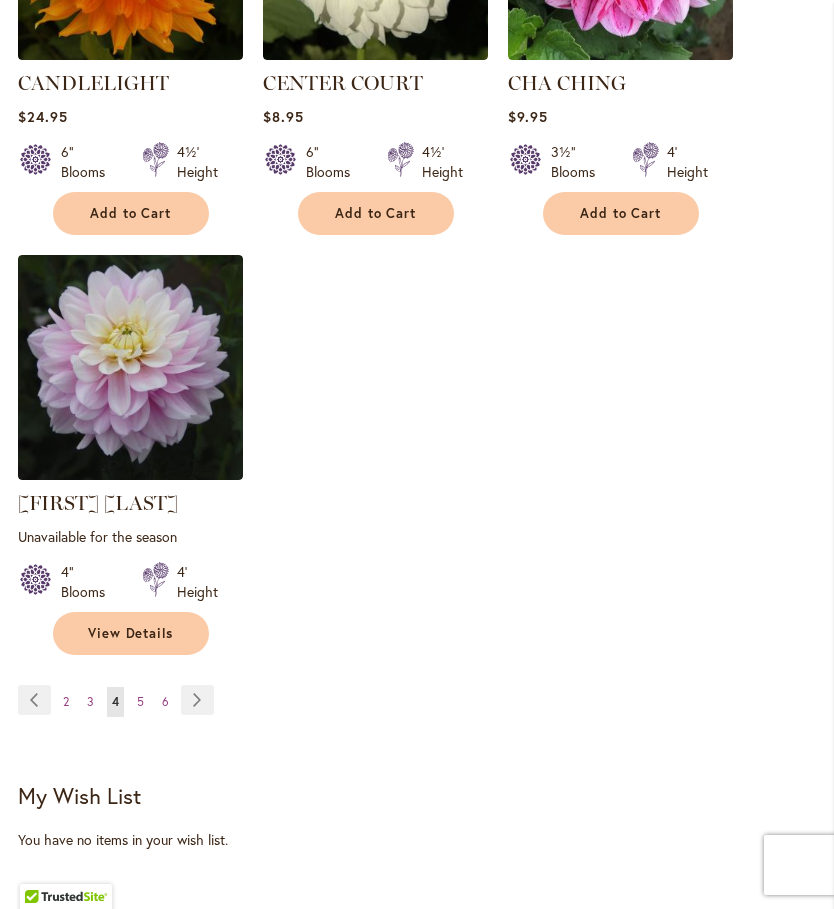click on "Page
Next" at bounding box center [197, 700] 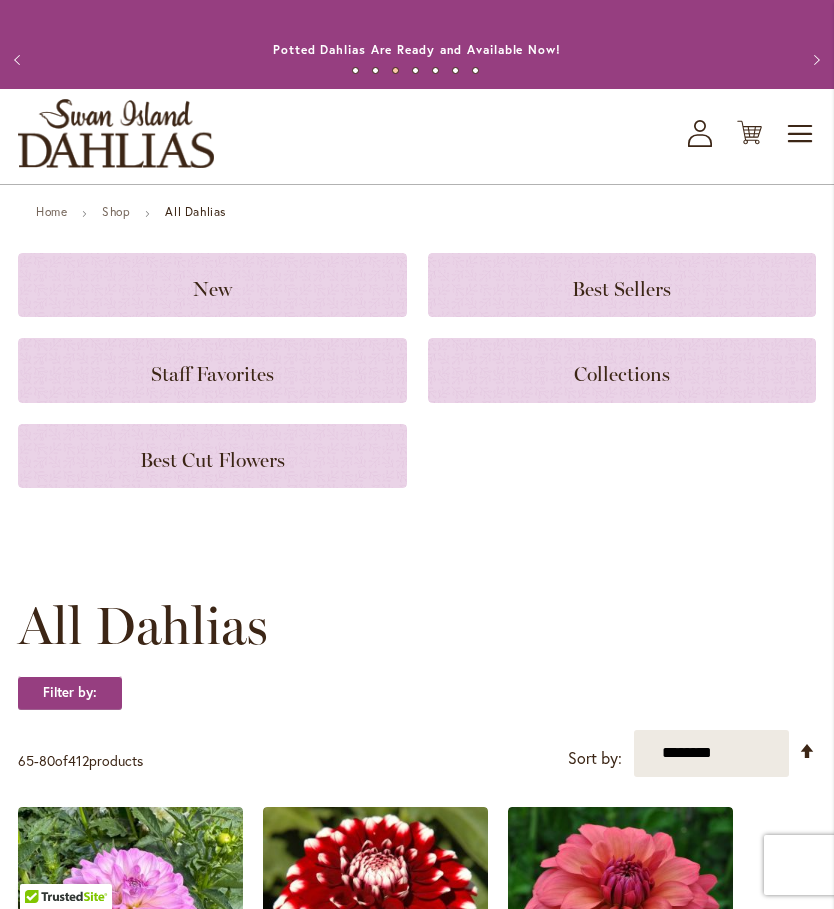 scroll, scrollTop: 8, scrollLeft: 0, axis: vertical 